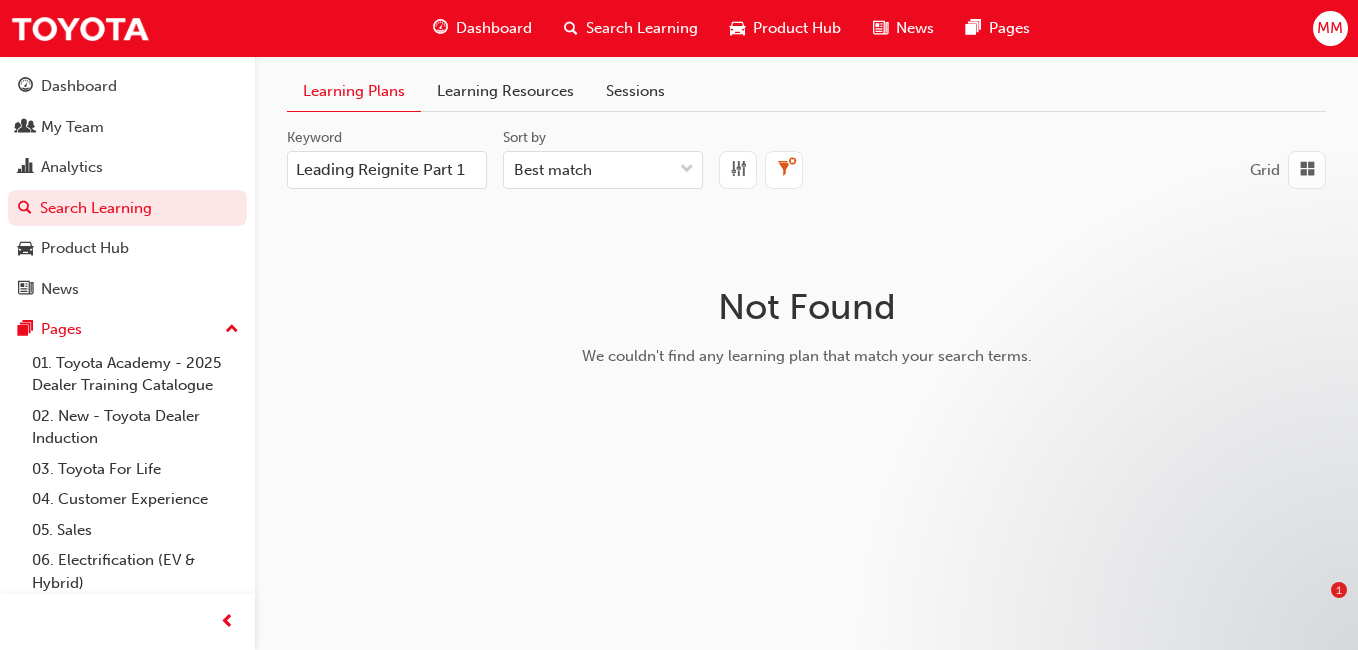 scroll, scrollTop: 0, scrollLeft: 0, axis: both 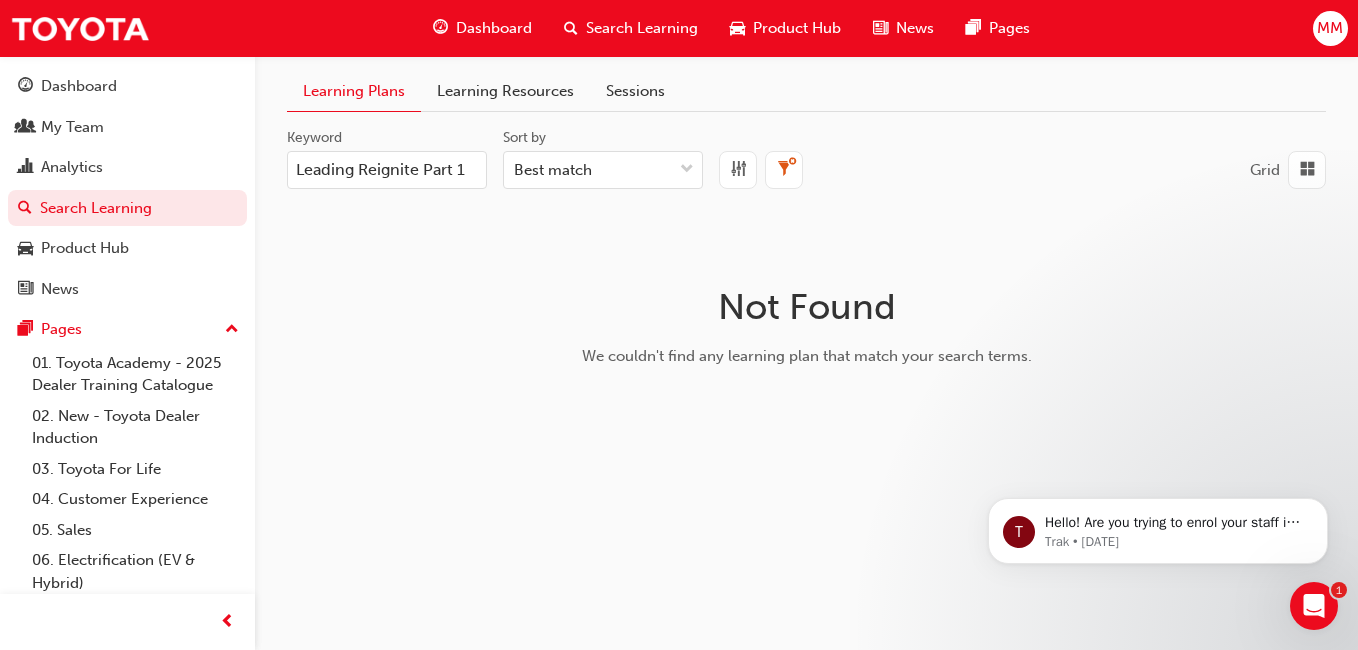 drag, startPoint x: 360, startPoint y: 171, endPoint x: -4, endPoint y: -74, distance: 438.77216 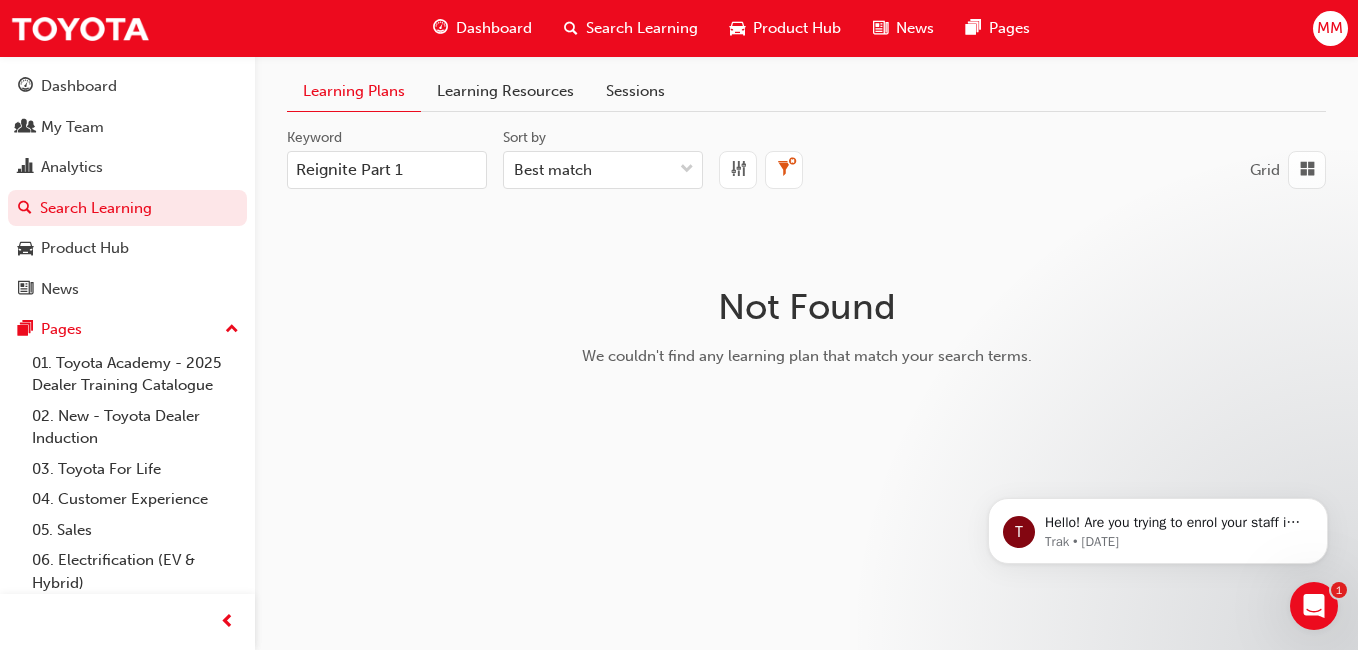 type on "Reignite Part 1" 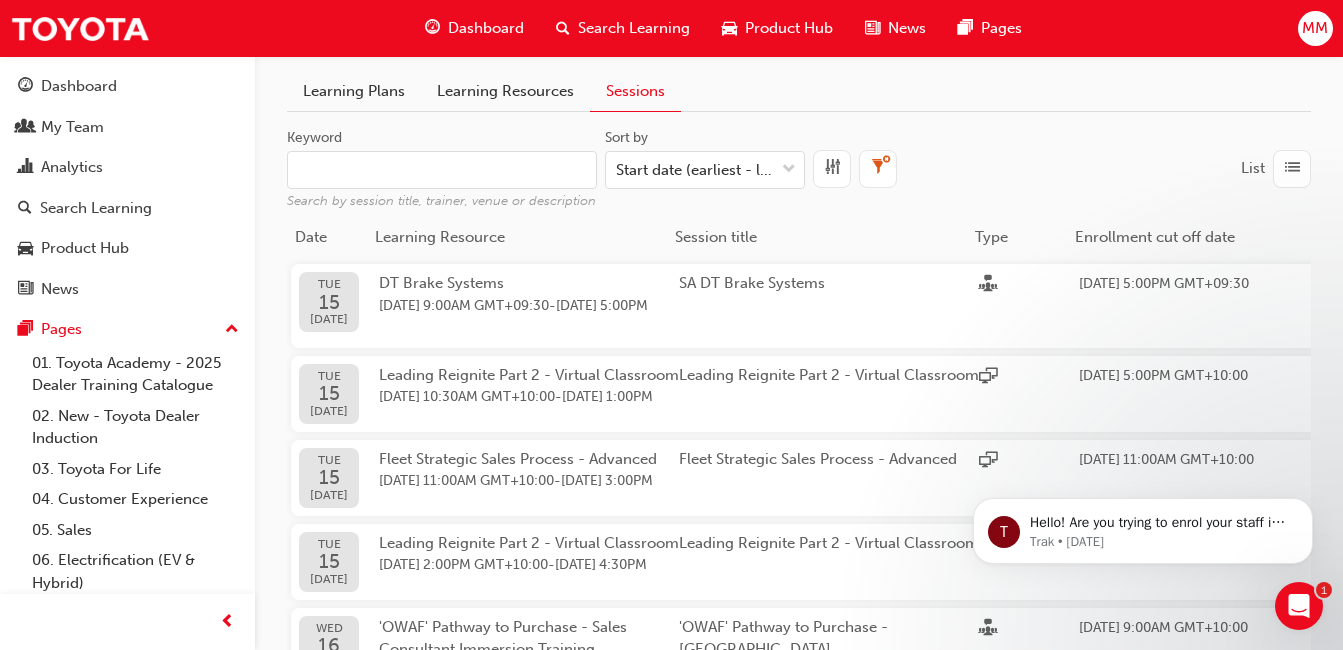click on "Keyword Search by session title, trainer, venue or description" at bounding box center [442, 170] 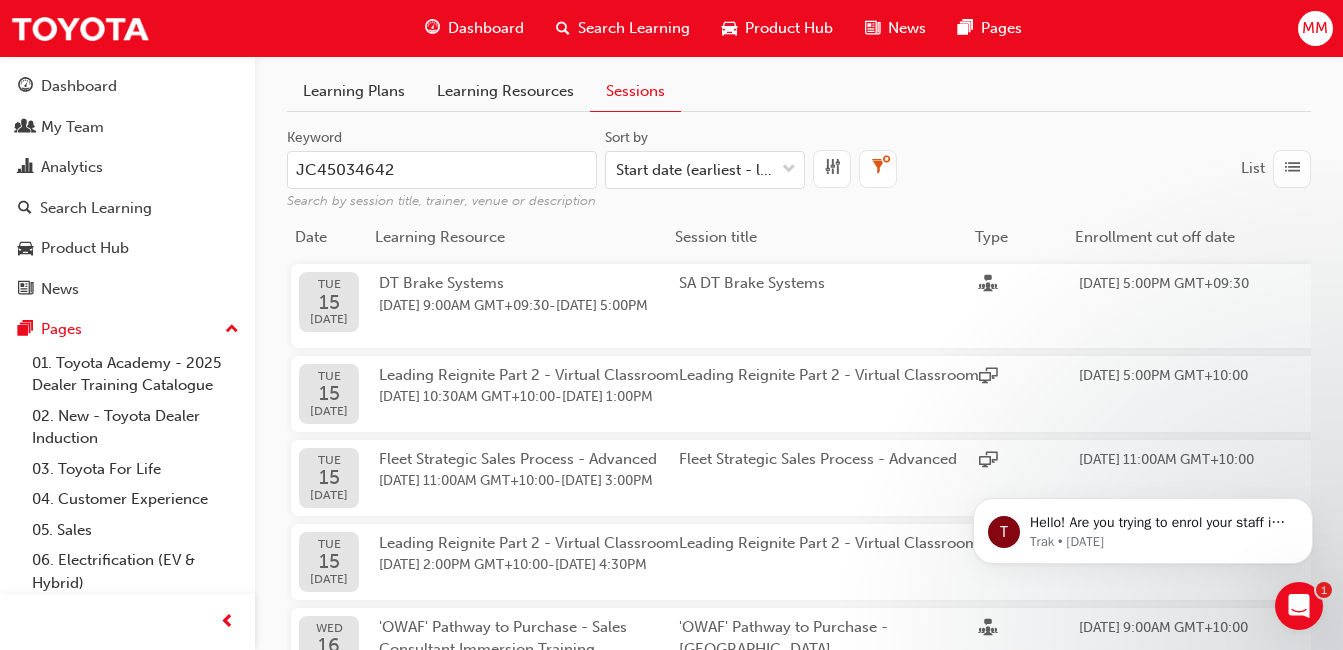 type on "JC45034642" 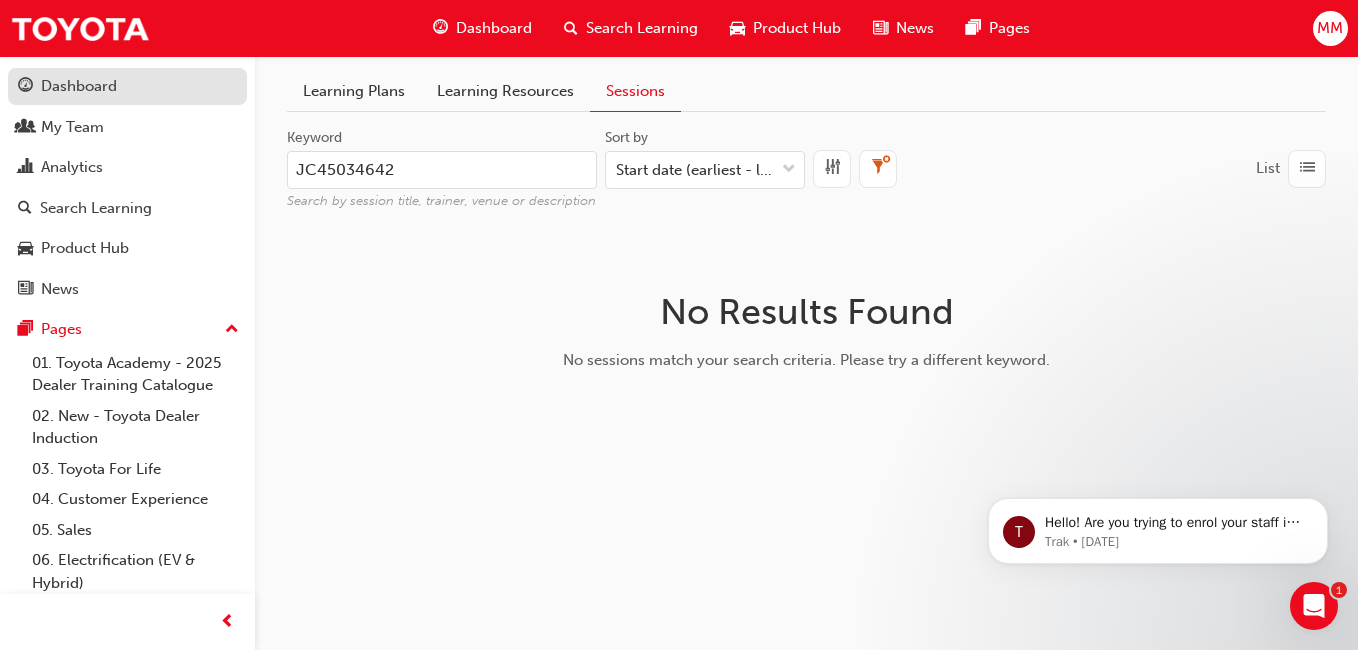 drag, startPoint x: 450, startPoint y: 181, endPoint x: 18, endPoint y: 92, distance: 441.07257 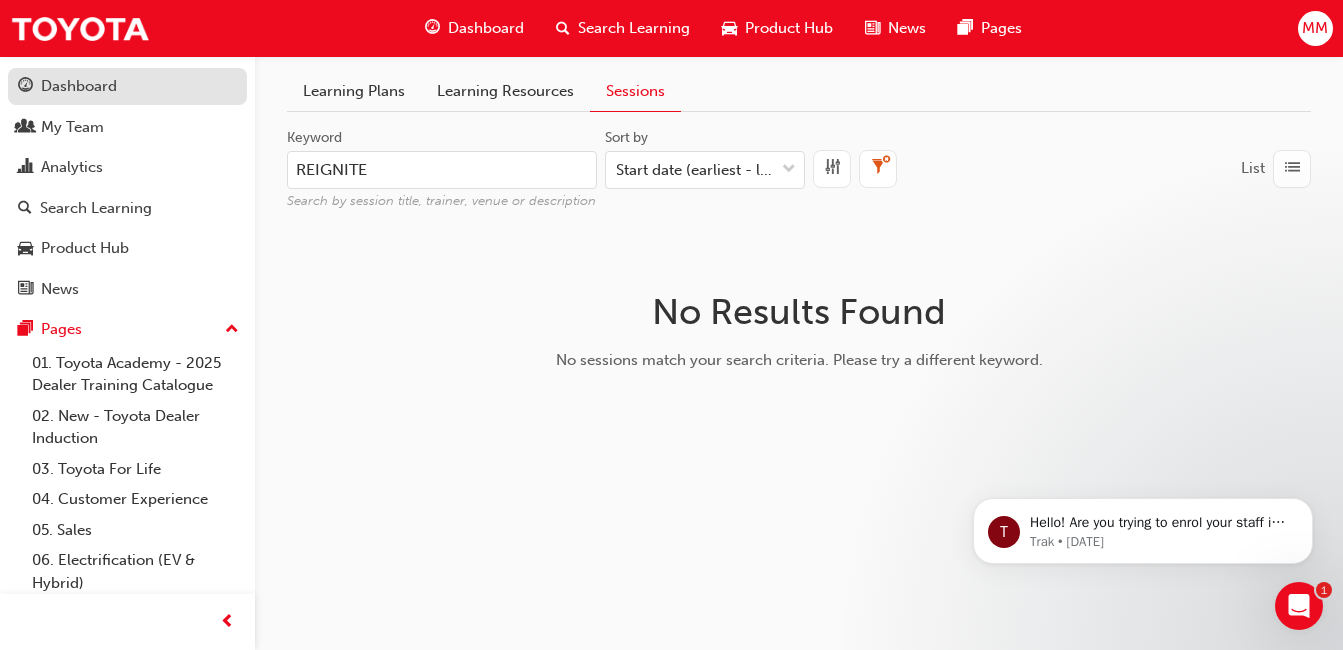 type on "REIGNITE" 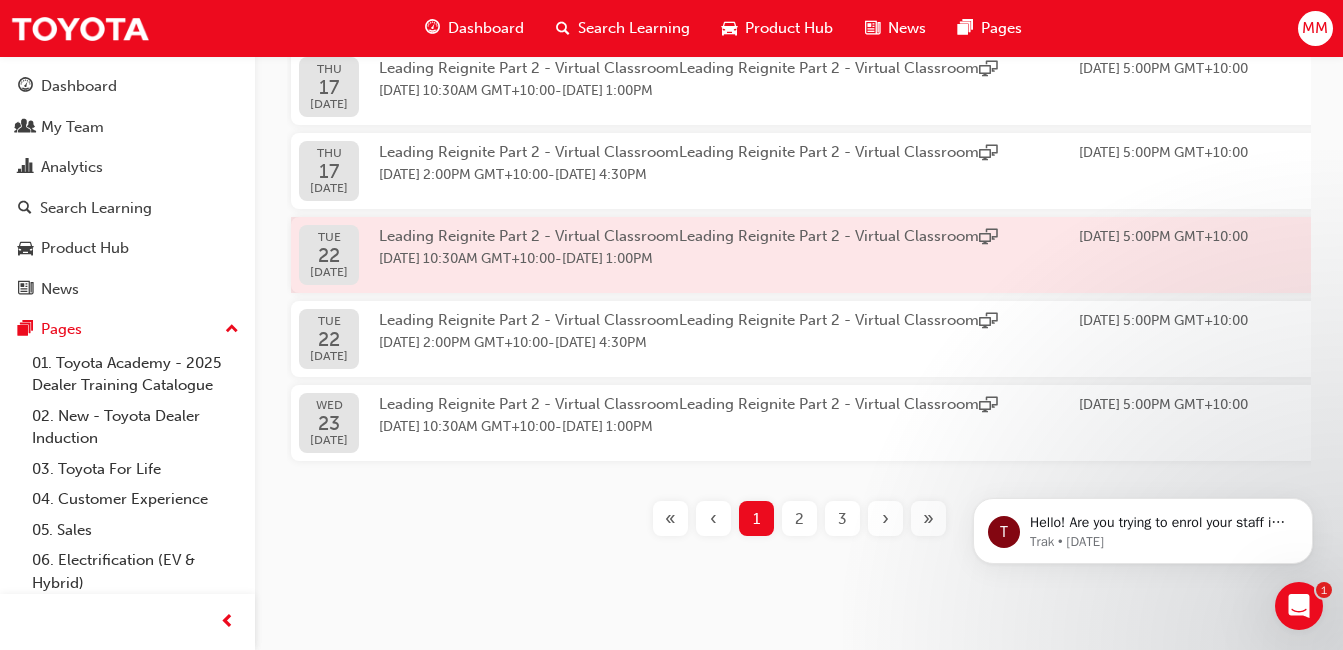 scroll, scrollTop: 600, scrollLeft: 0, axis: vertical 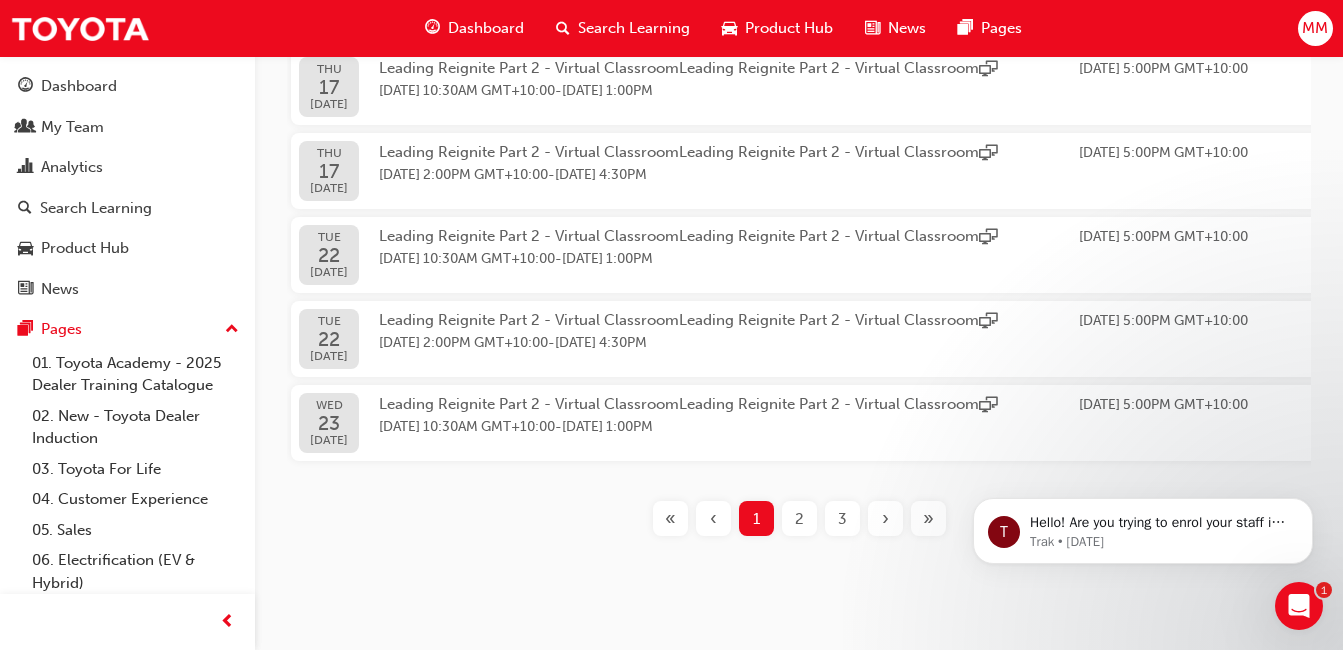 click on "2" at bounding box center (799, 519) 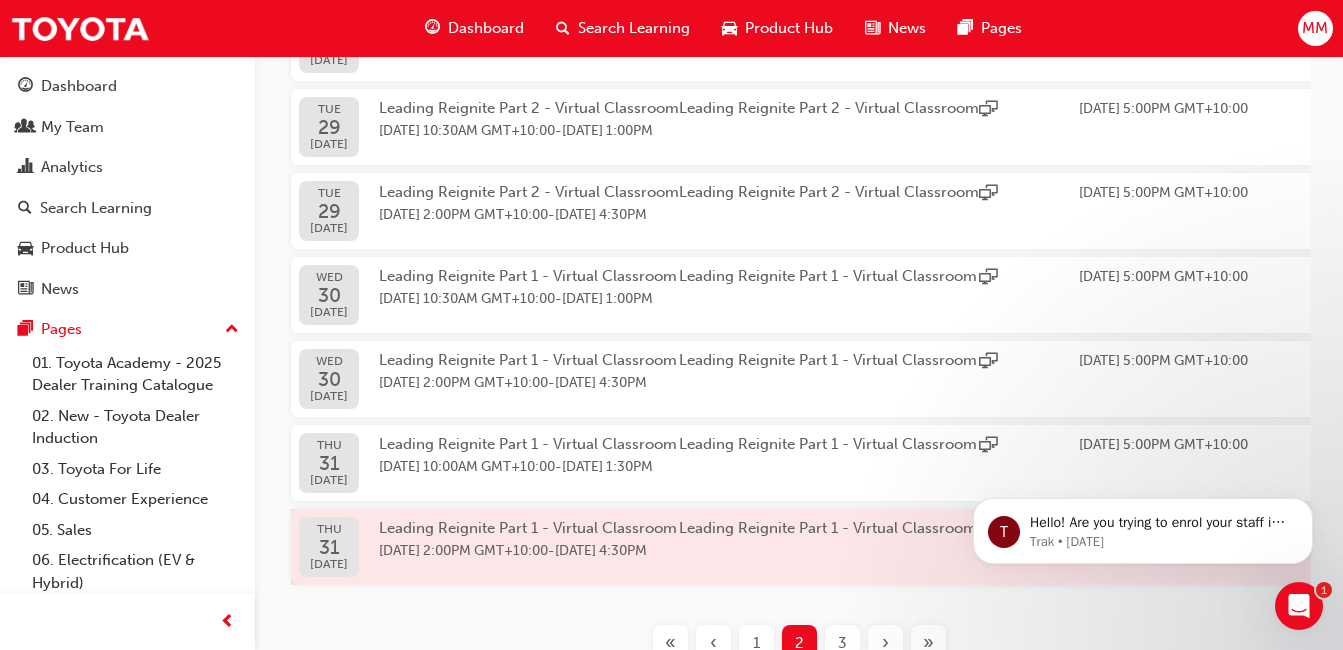 scroll, scrollTop: 400, scrollLeft: 0, axis: vertical 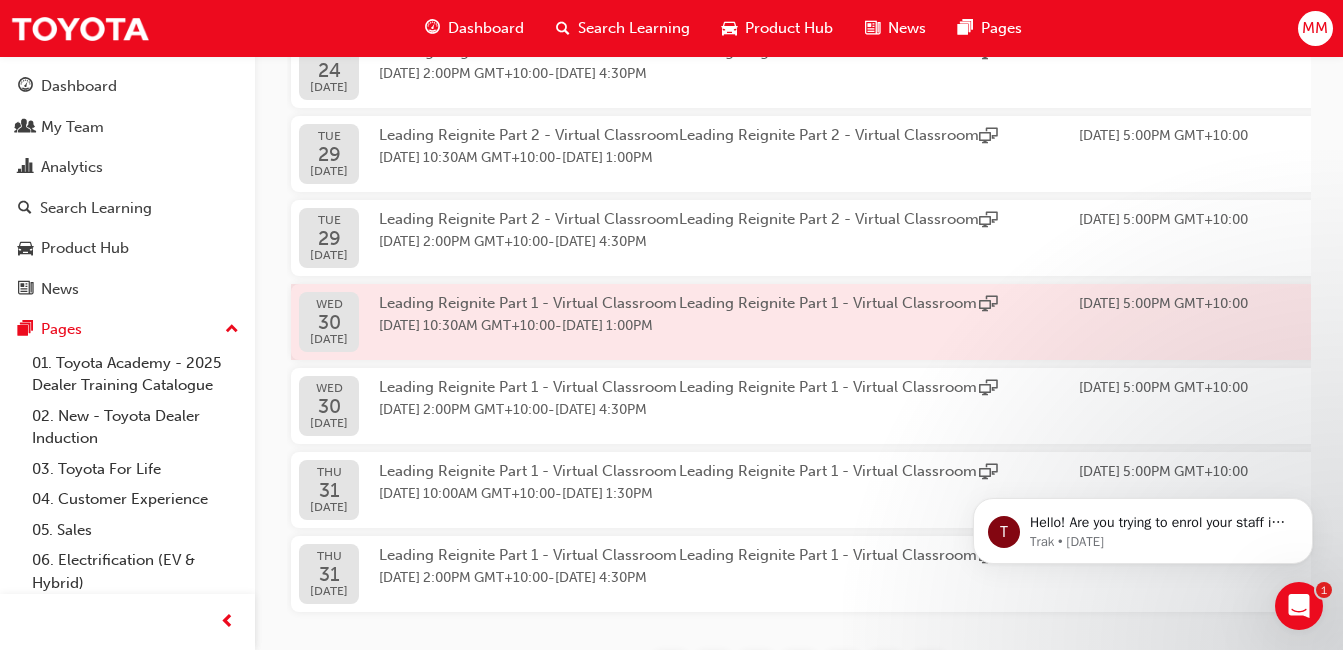 click on "Leading Reignite Part 1 - Virtual Classroom" at bounding box center (528, 303) 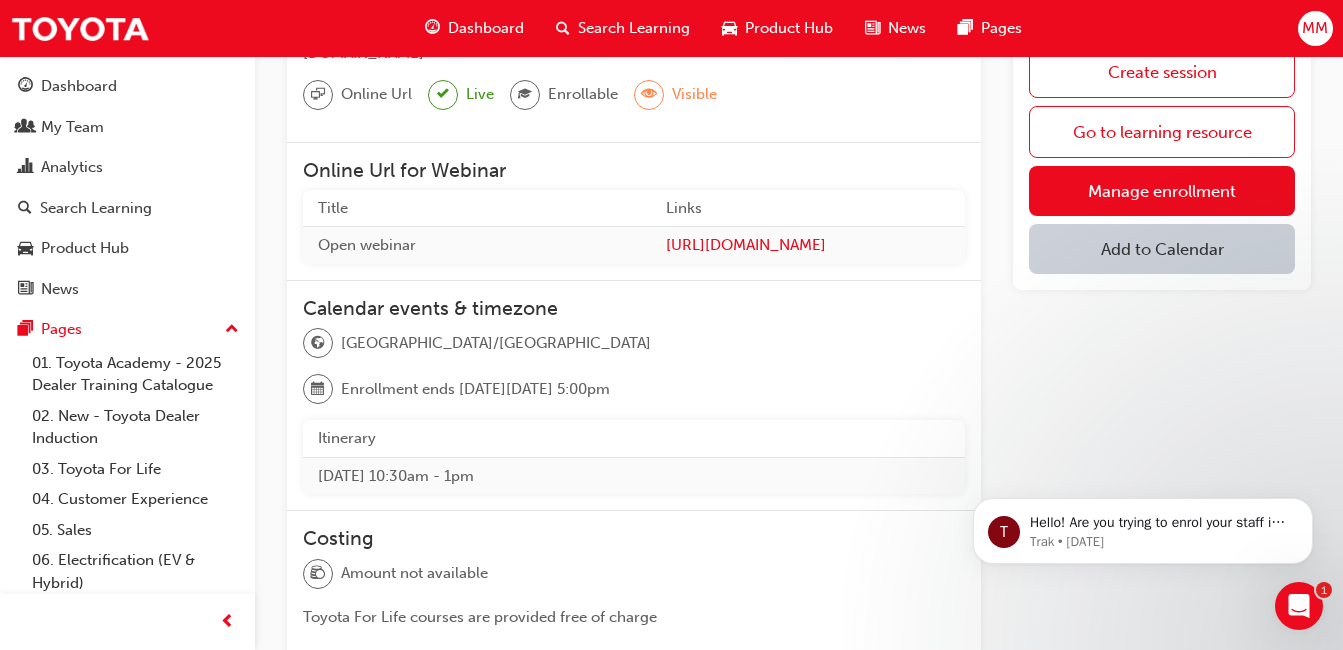 scroll, scrollTop: 400, scrollLeft: 0, axis: vertical 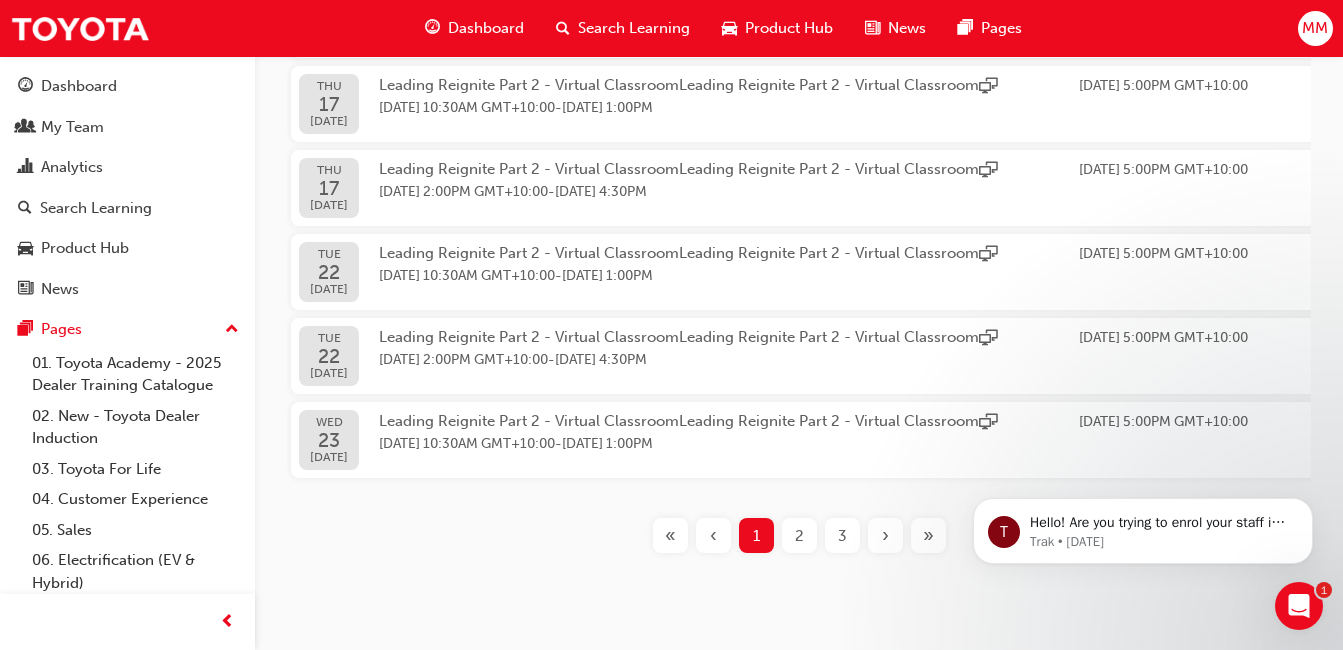 click on "2" at bounding box center (799, 536) 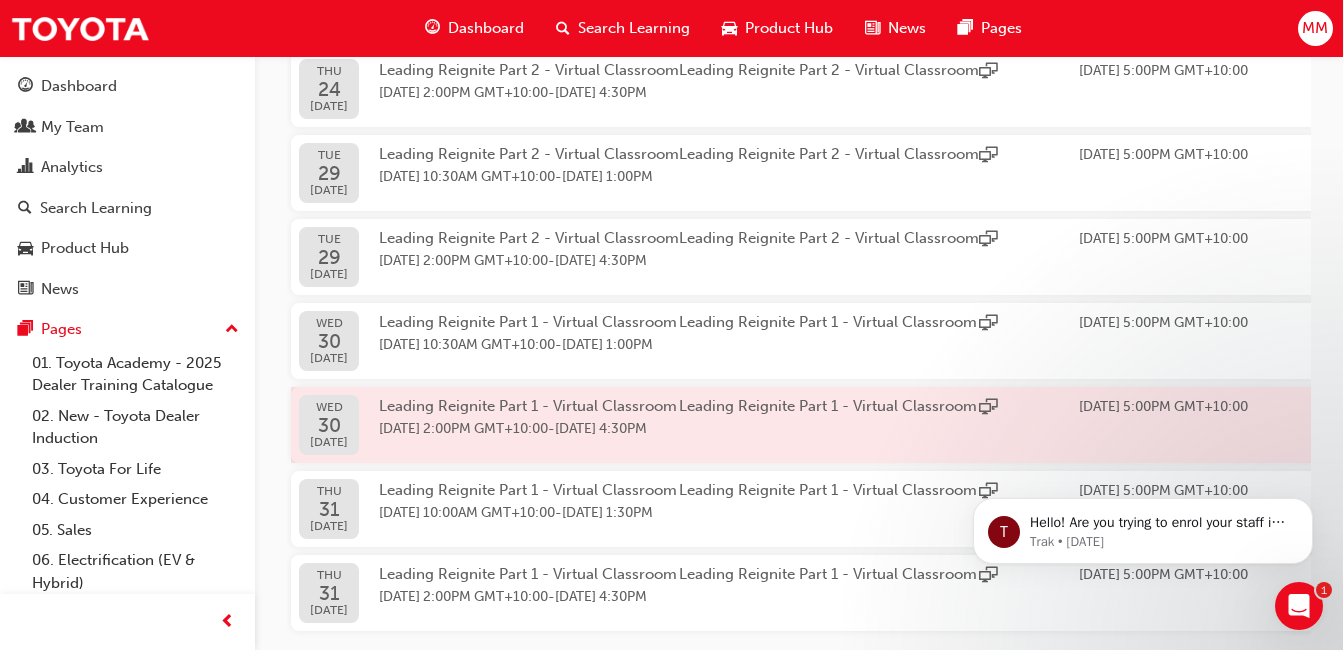 scroll, scrollTop: 334, scrollLeft: 0, axis: vertical 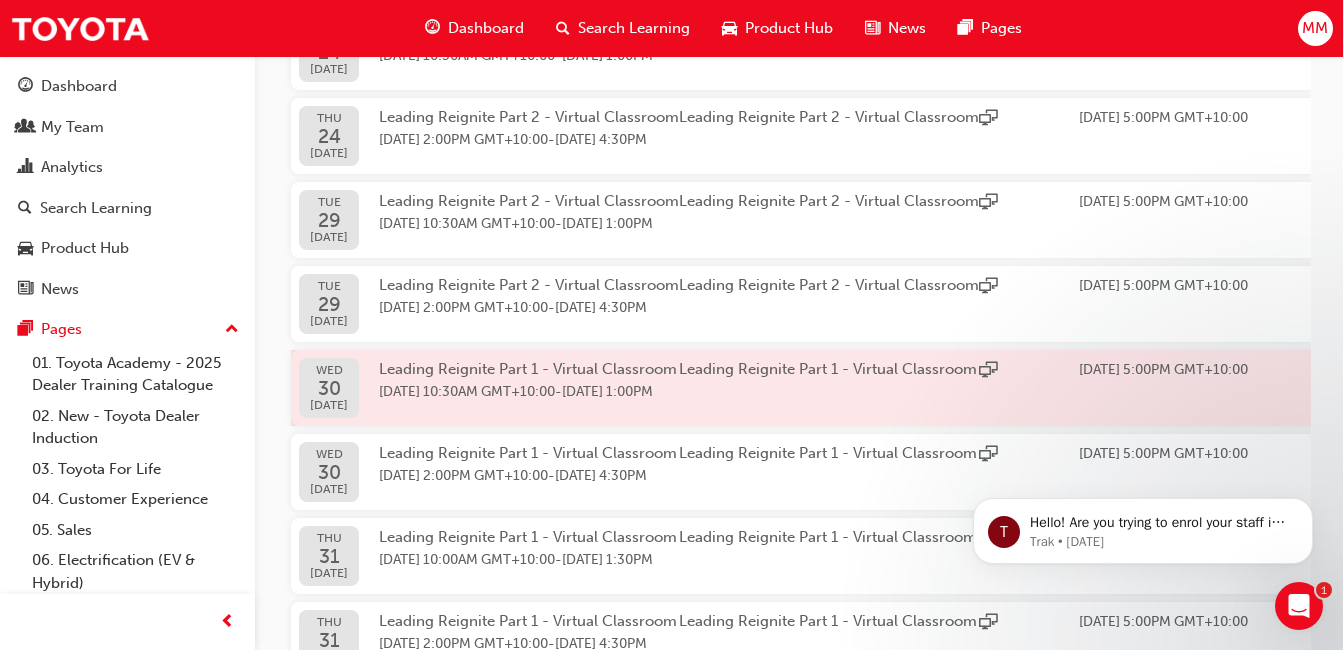 click on "[DATE] 10:30AM GMT+10:00  -  [DATE] 1:00PM" at bounding box center [529, 392] 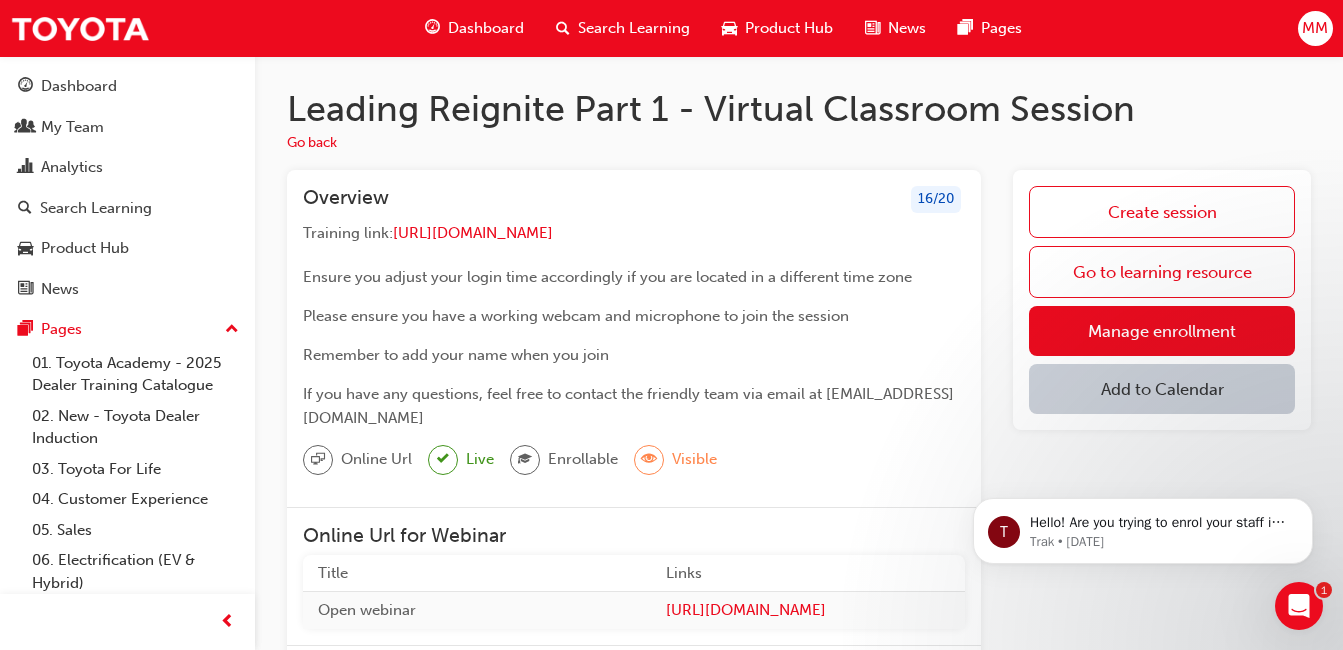 scroll, scrollTop: 0, scrollLeft: 0, axis: both 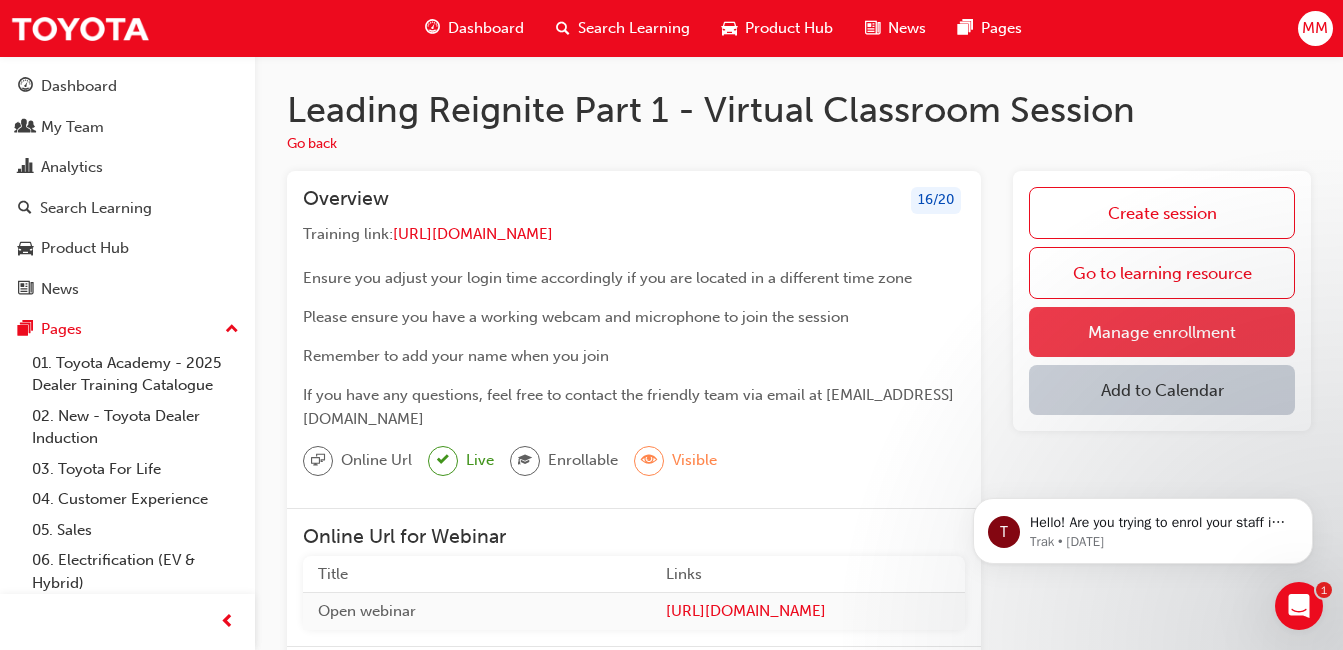 click on "Manage enrollment" at bounding box center (1162, 332) 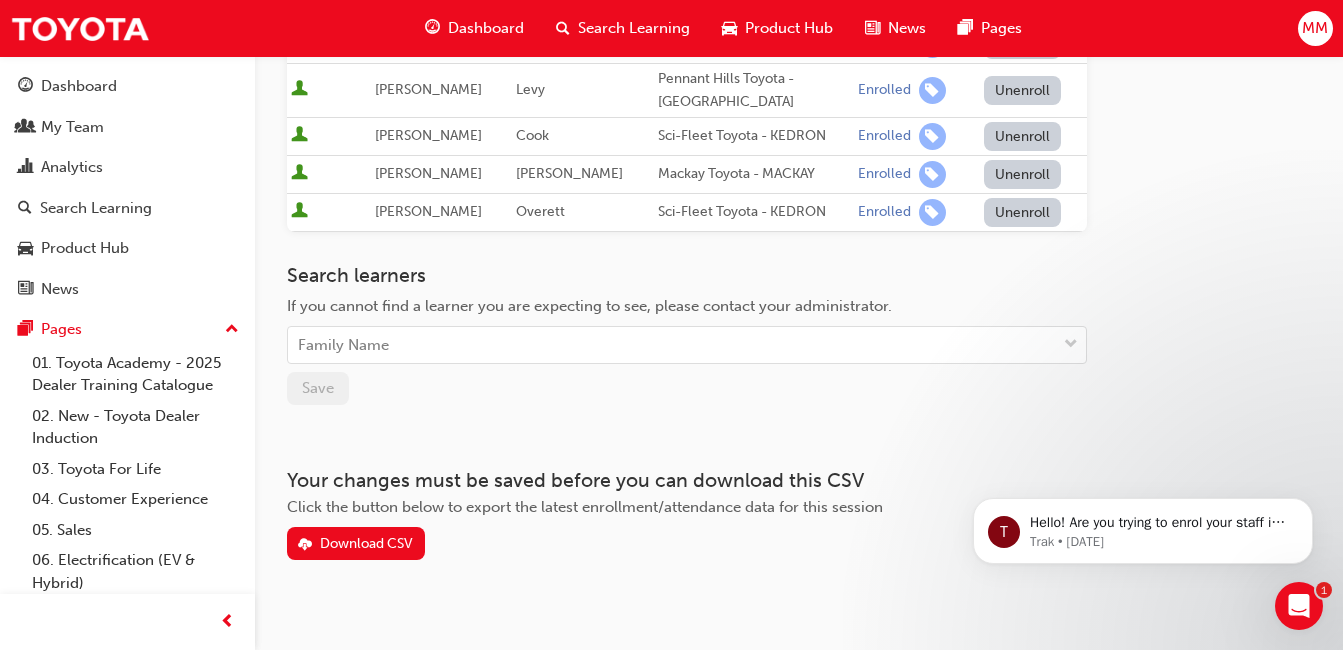 scroll, scrollTop: 930, scrollLeft: 0, axis: vertical 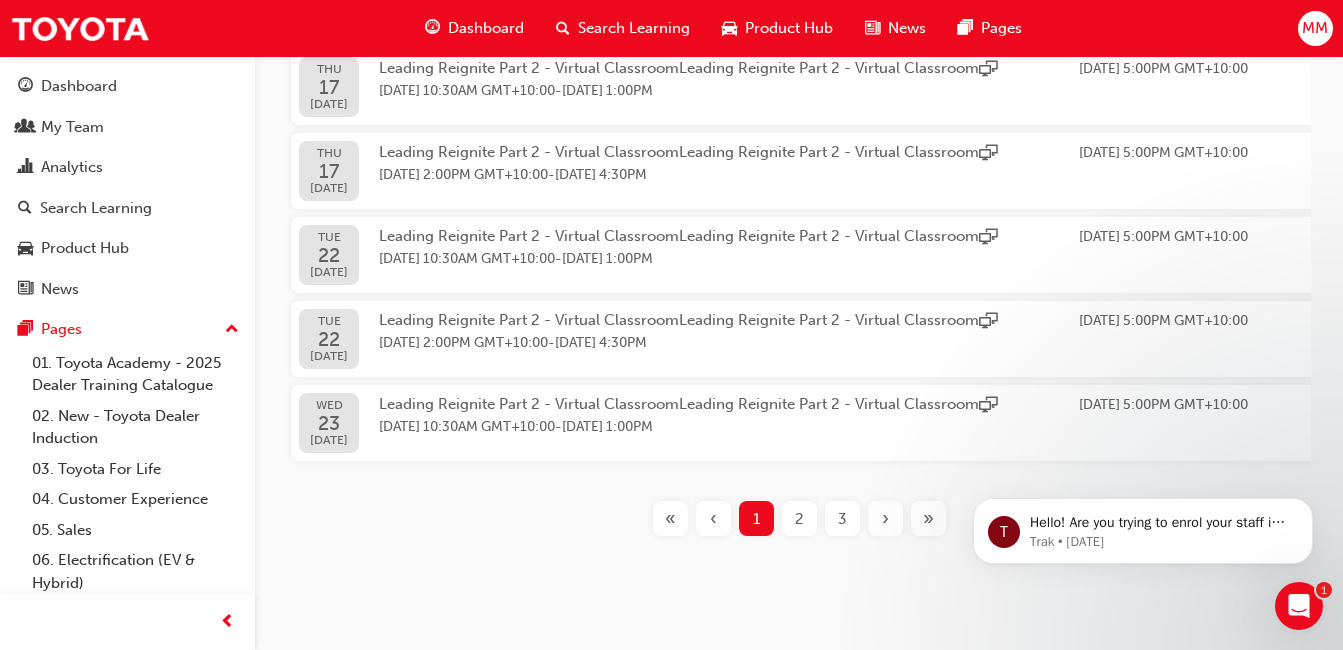 click on "2" at bounding box center [799, 518] 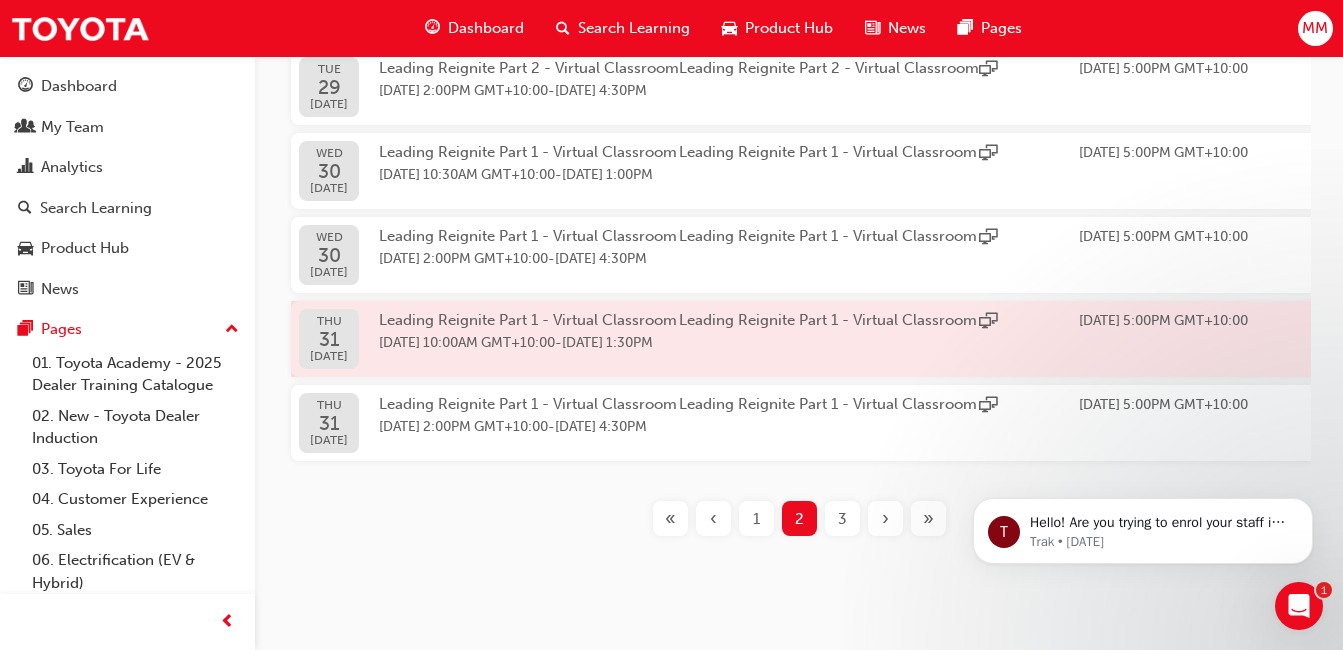click on "[DATE] 10:00AM GMT+10:00" at bounding box center (467, 342) 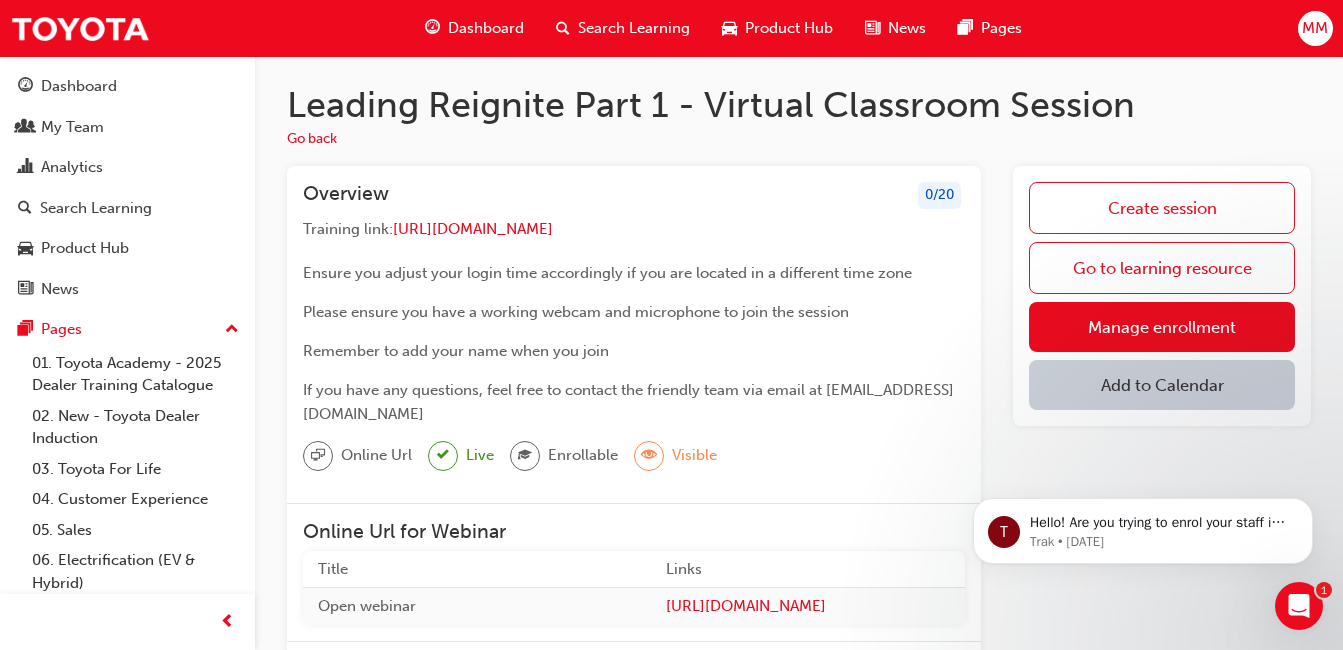 scroll, scrollTop: 0, scrollLeft: 0, axis: both 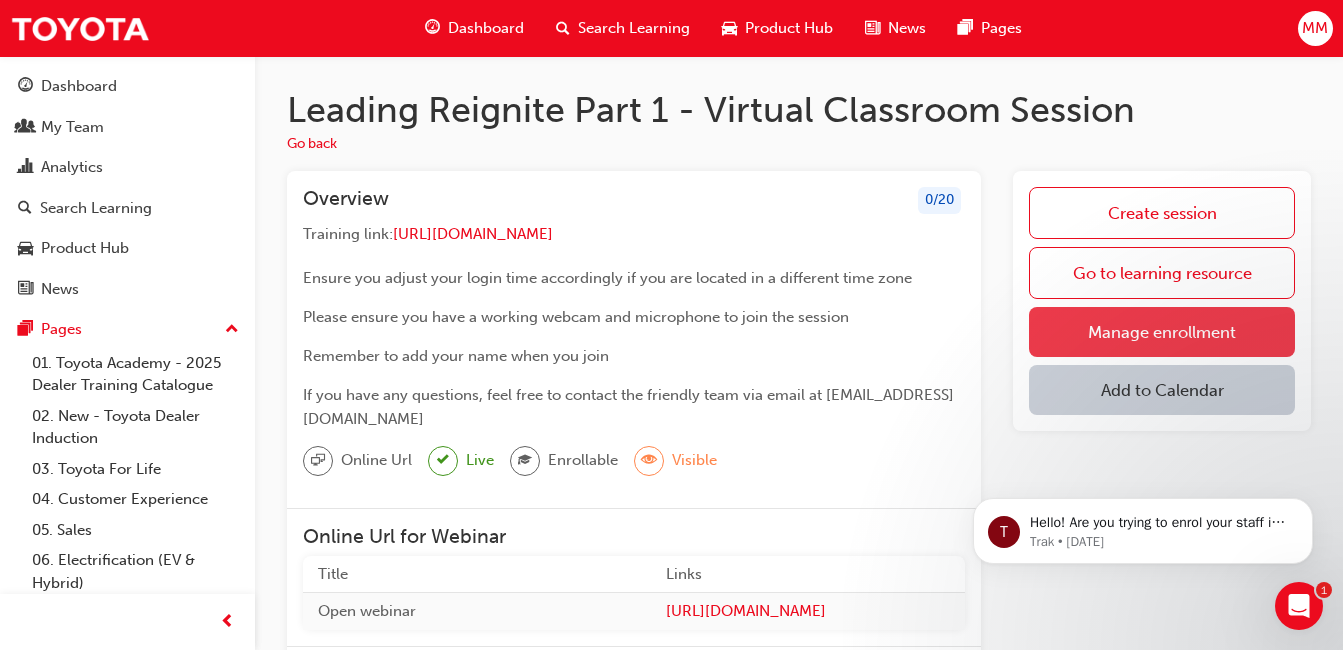 click on "Manage enrollment" at bounding box center (1162, 332) 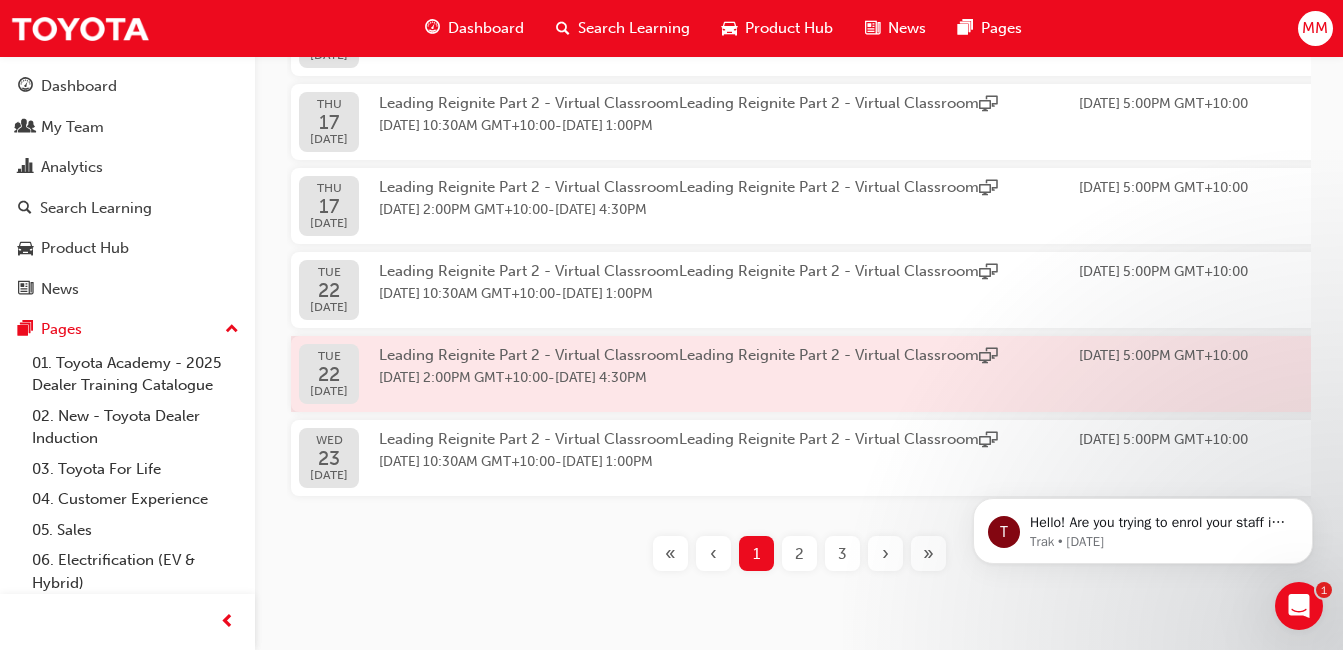 scroll, scrollTop: 634, scrollLeft: 0, axis: vertical 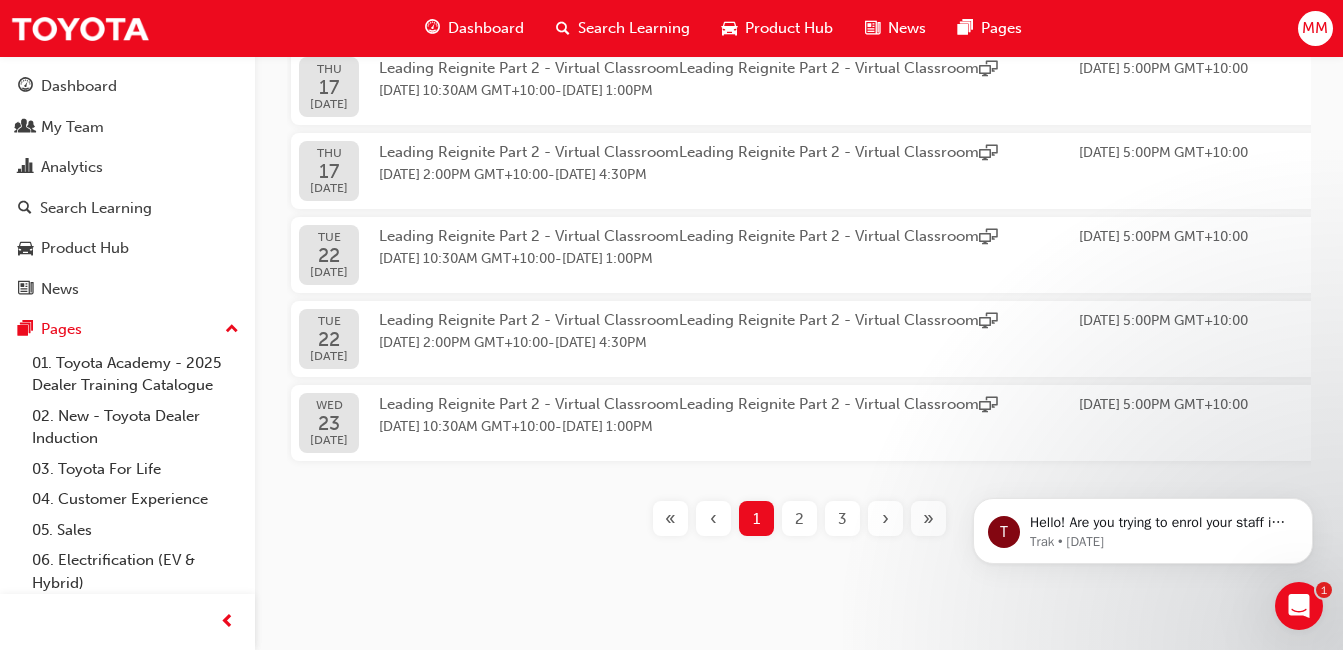 click on "2" at bounding box center [799, 518] 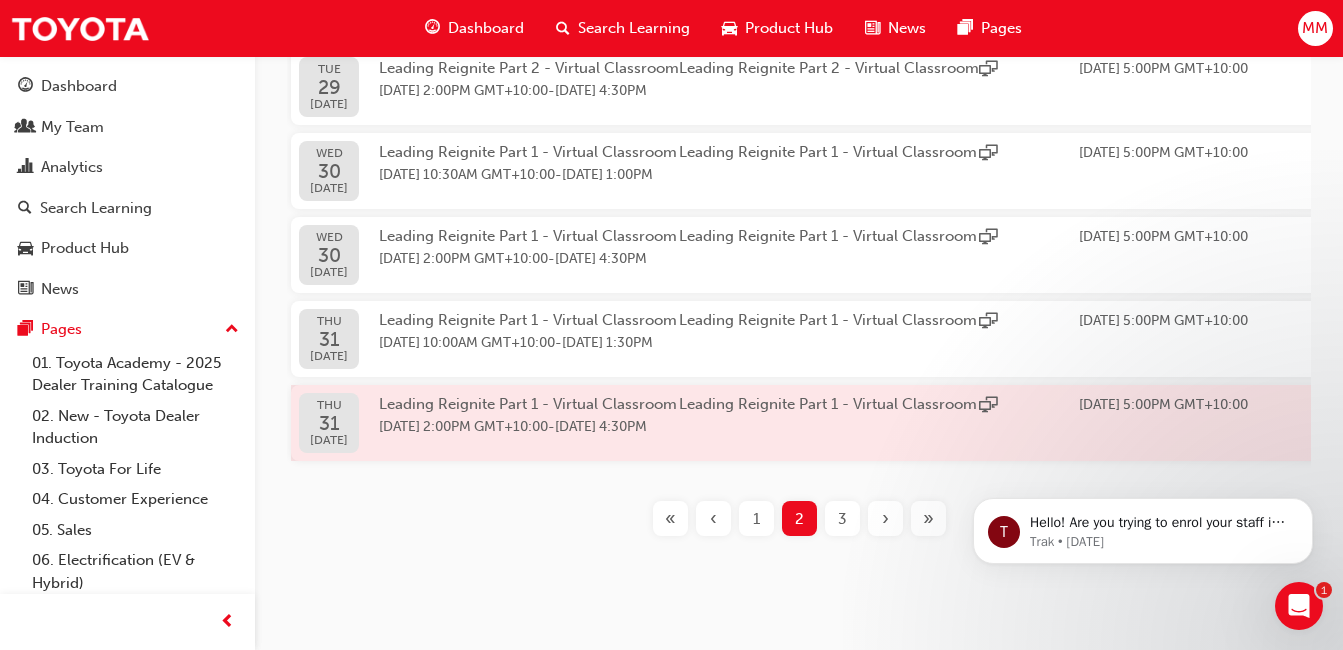 click on "[DATE] 2:00PM GMT+10:00" at bounding box center (463, 426) 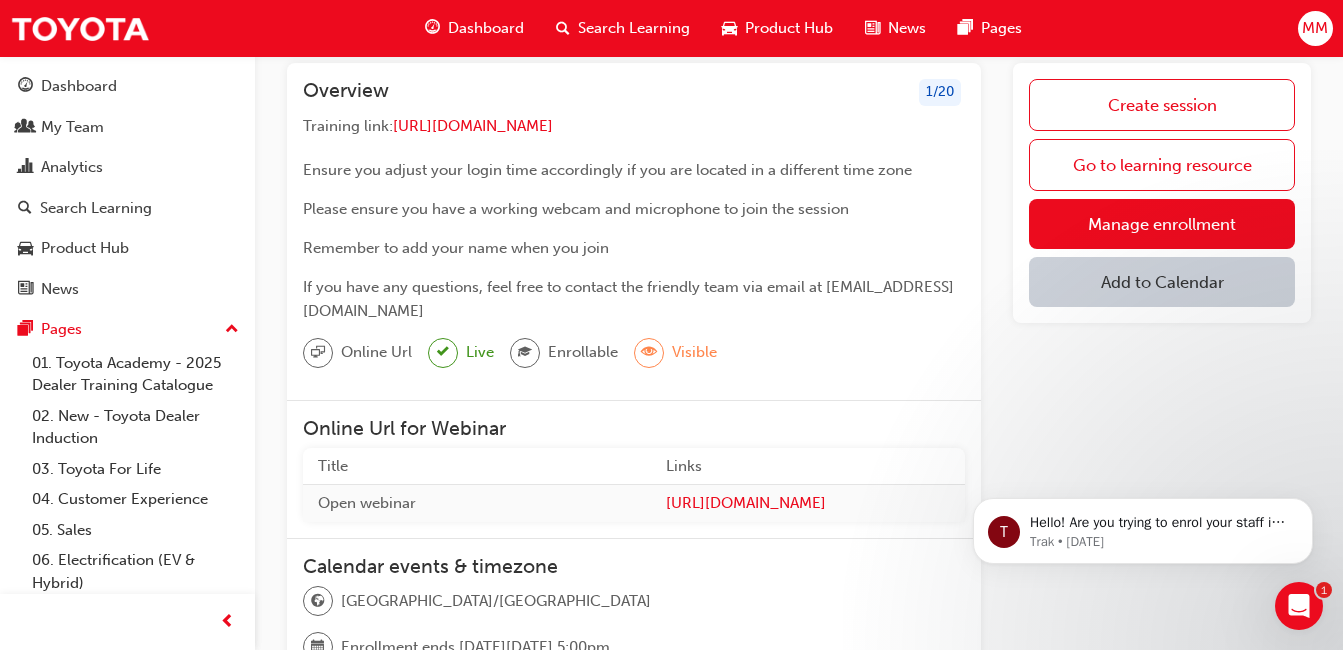 scroll, scrollTop: 100, scrollLeft: 0, axis: vertical 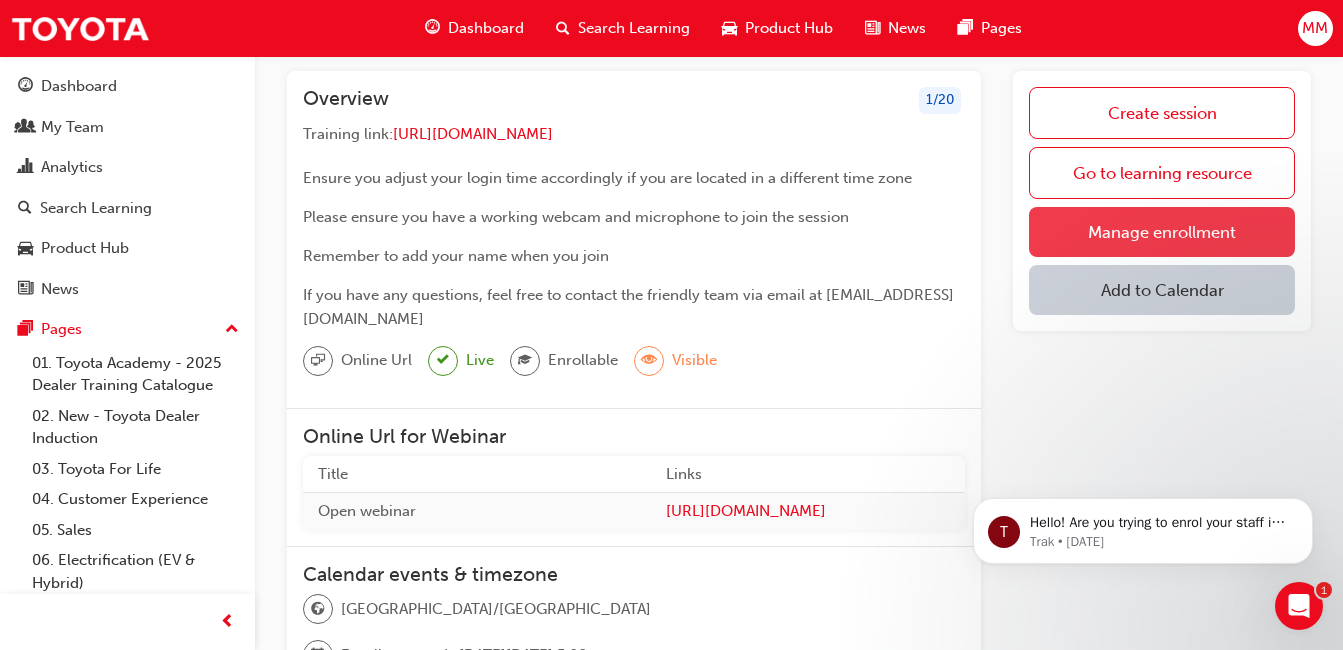 click on "Manage enrollment" at bounding box center (1162, 232) 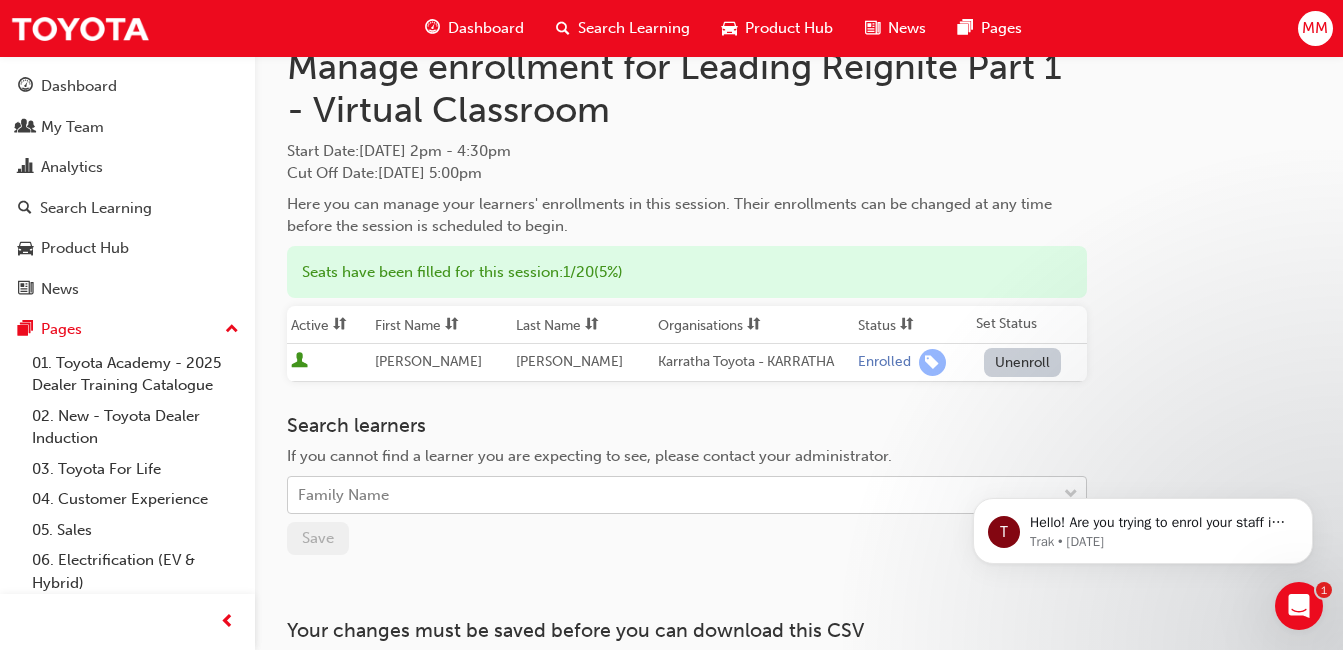 scroll, scrollTop: 48, scrollLeft: 0, axis: vertical 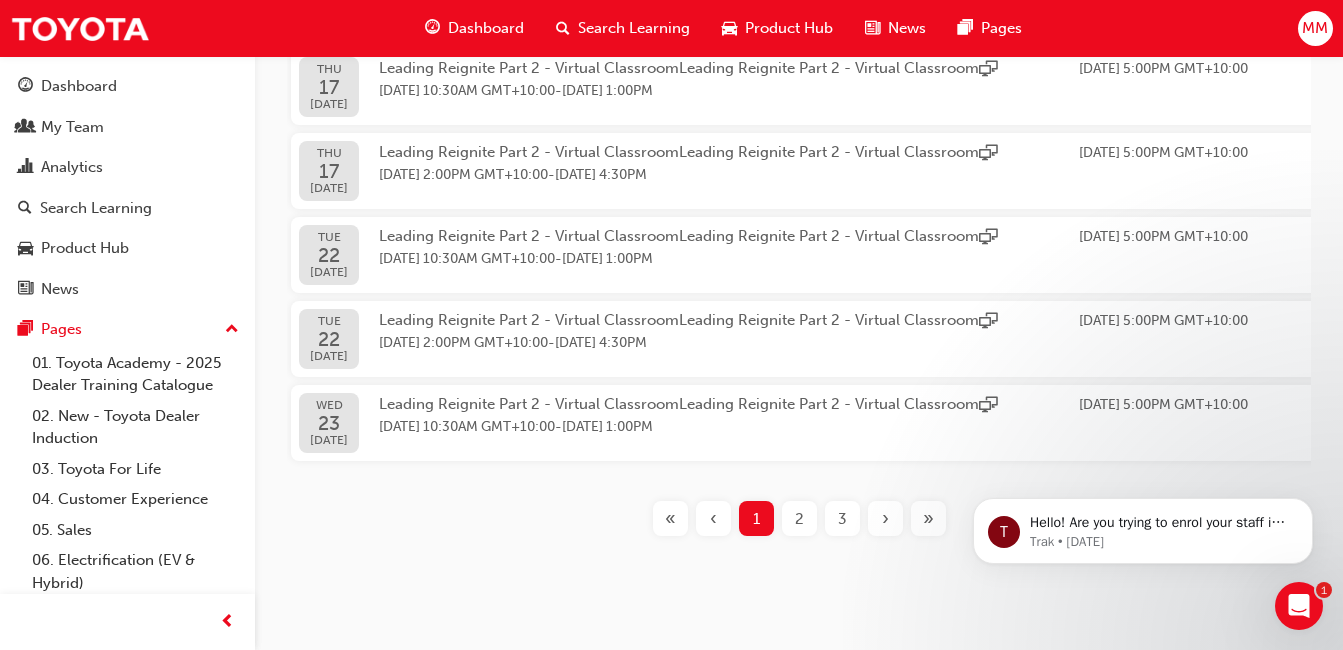 click on "2" at bounding box center [799, 518] 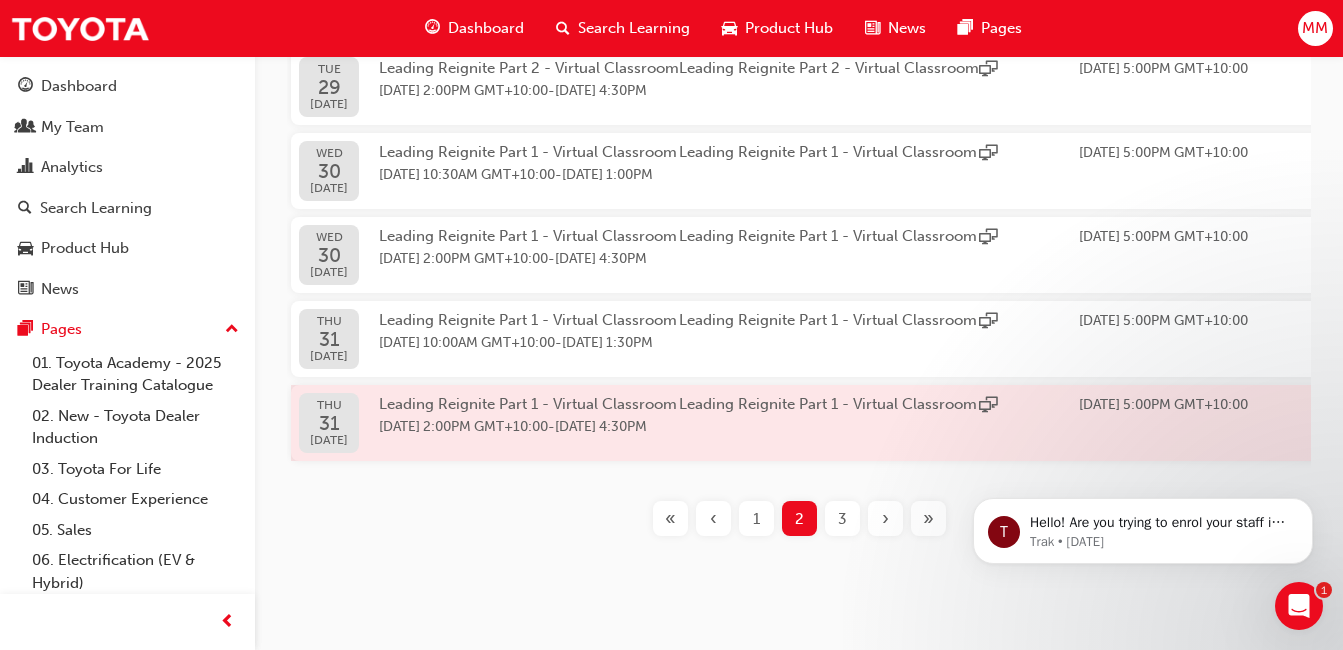 scroll, scrollTop: 534, scrollLeft: 0, axis: vertical 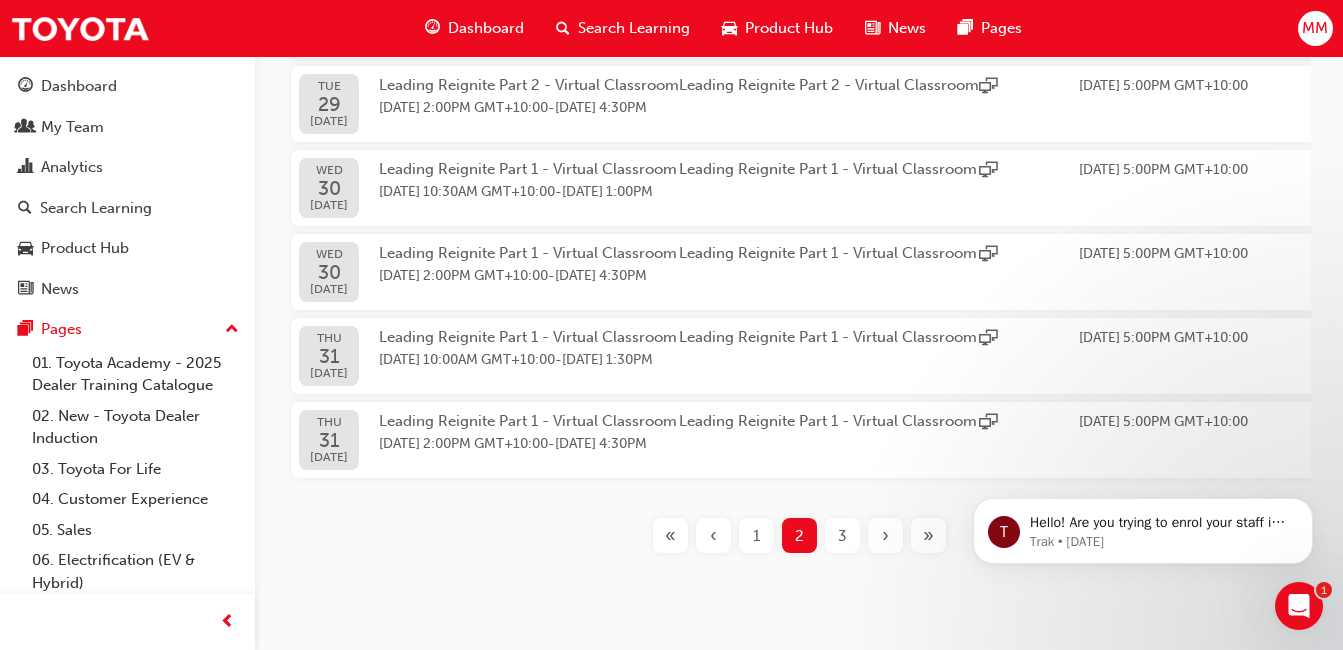 click on "3" at bounding box center (842, 535) 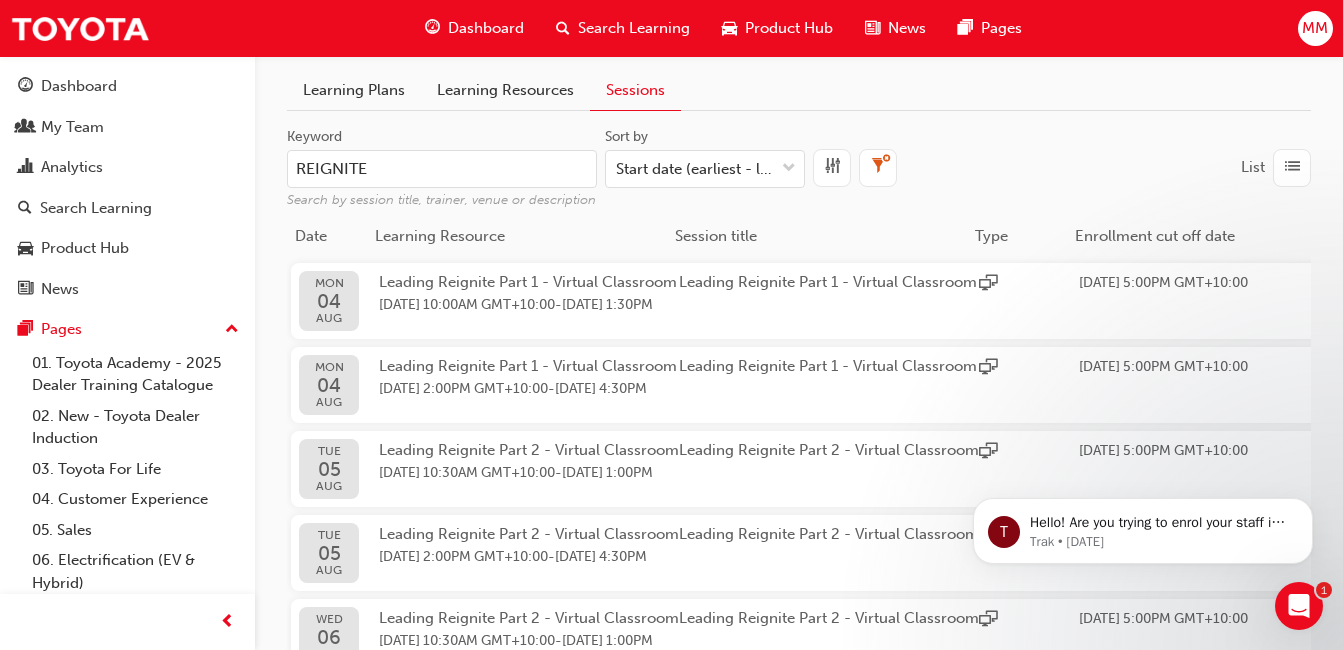 scroll, scrollTop: 0, scrollLeft: 0, axis: both 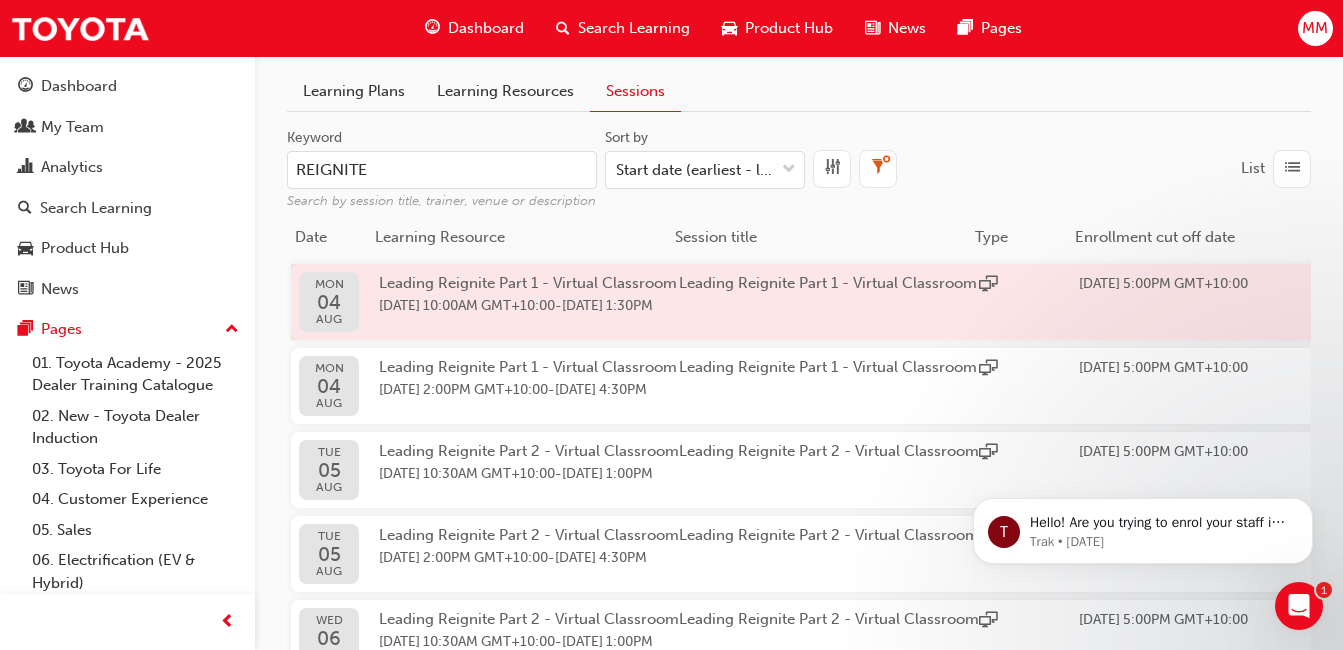 click on "[DATE] 10:00AM GMT+10:00  -  [DATE] 1:30PM" at bounding box center [529, 306] 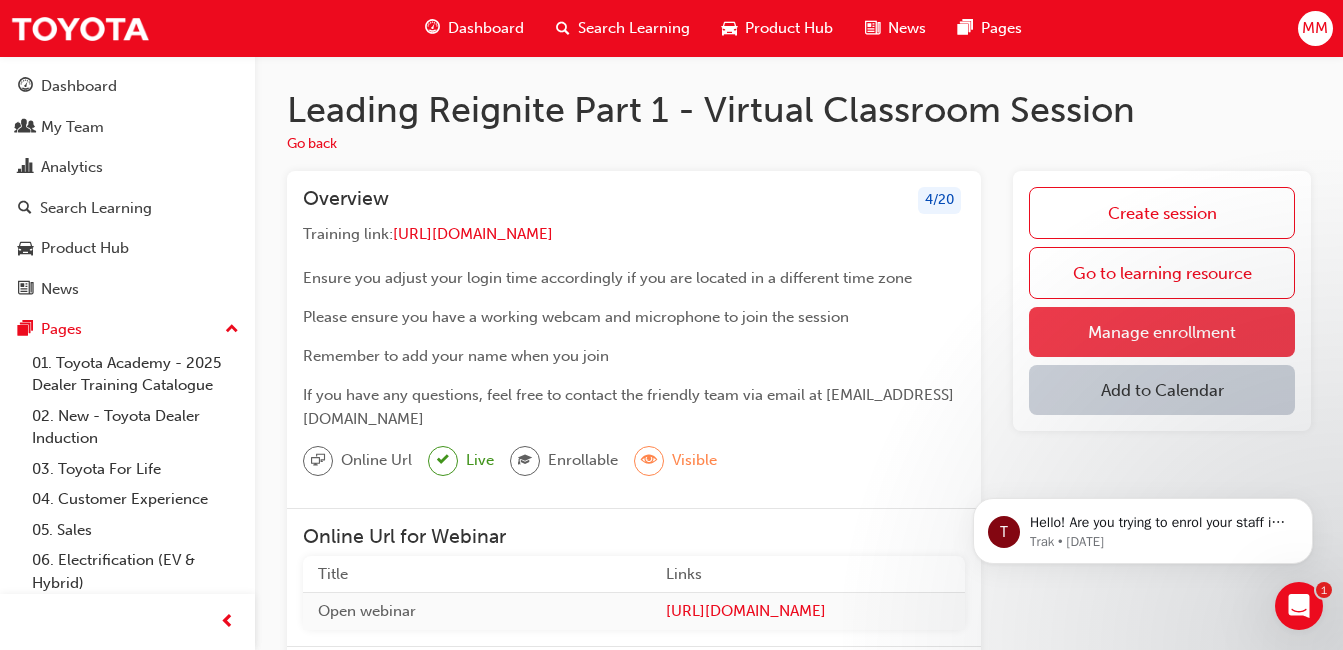 click on "Manage enrollment" at bounding box center (1162, 332) 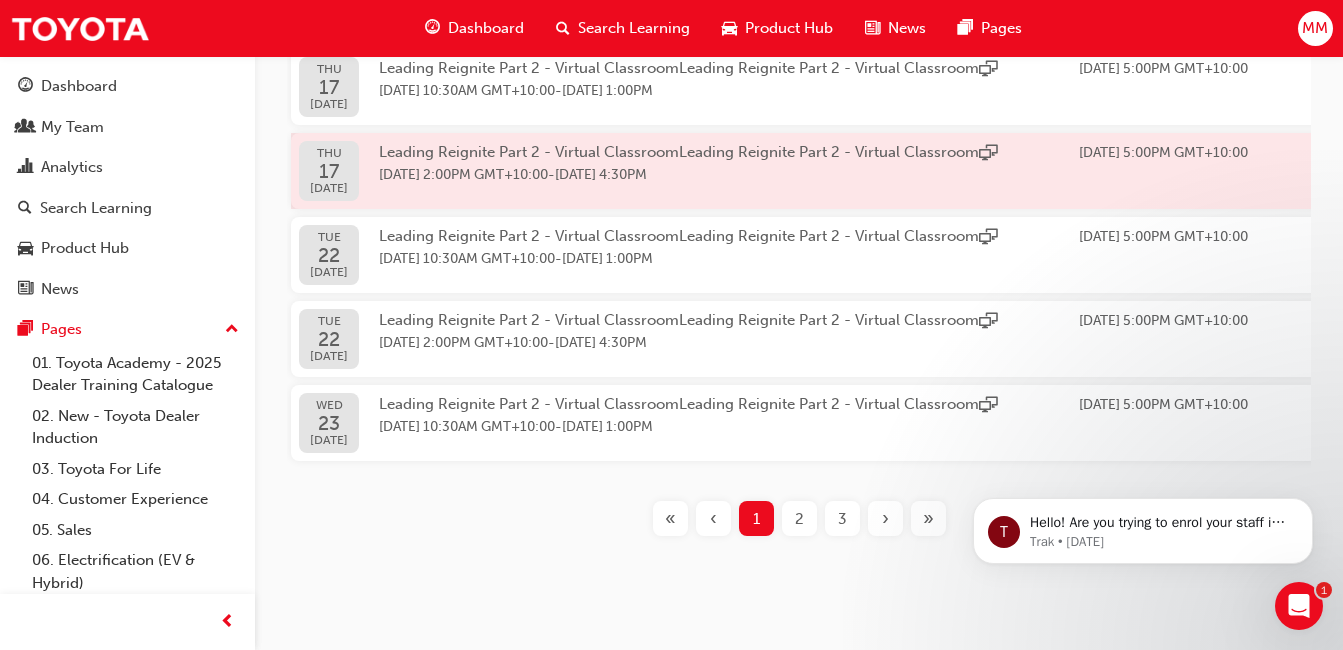 scroll, scrollTop: 634, scrollLeft: 0, axis: vertical 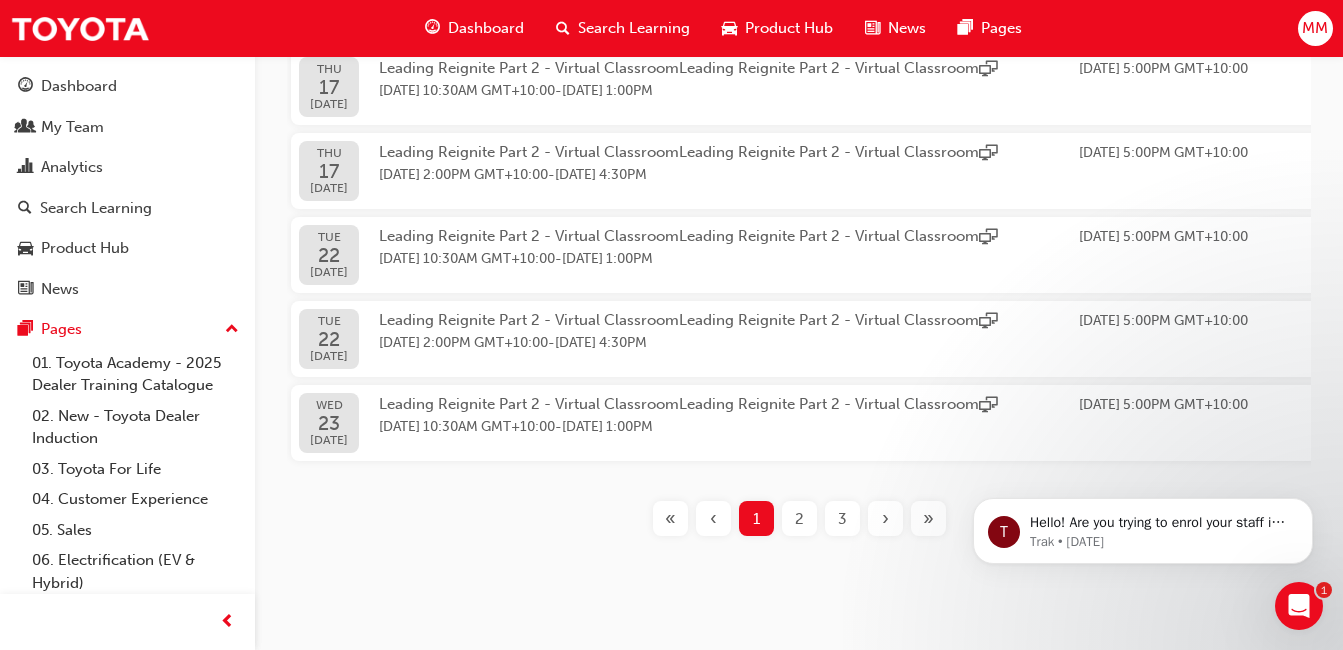 click on "3" at bounding box center (842, 519) 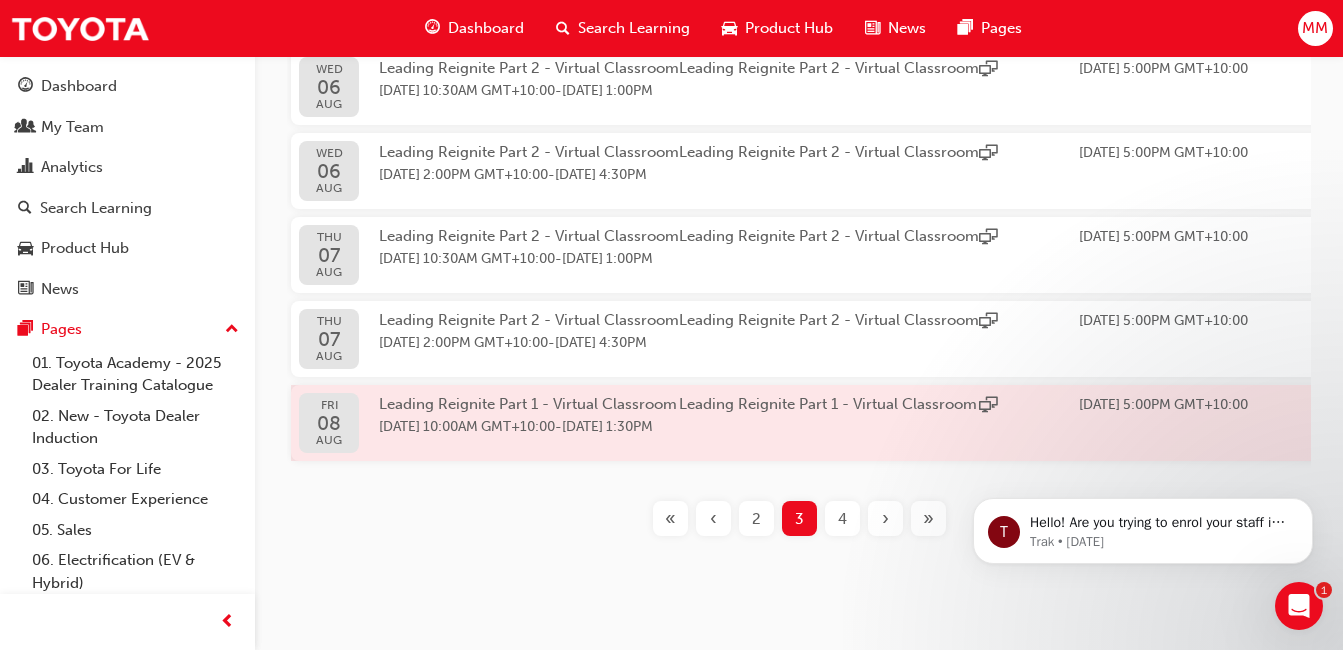 click on "[DATE] 10:00AM GMT+10:00  -  [DATE] 1:30PM" at bounding box center [529, 427] 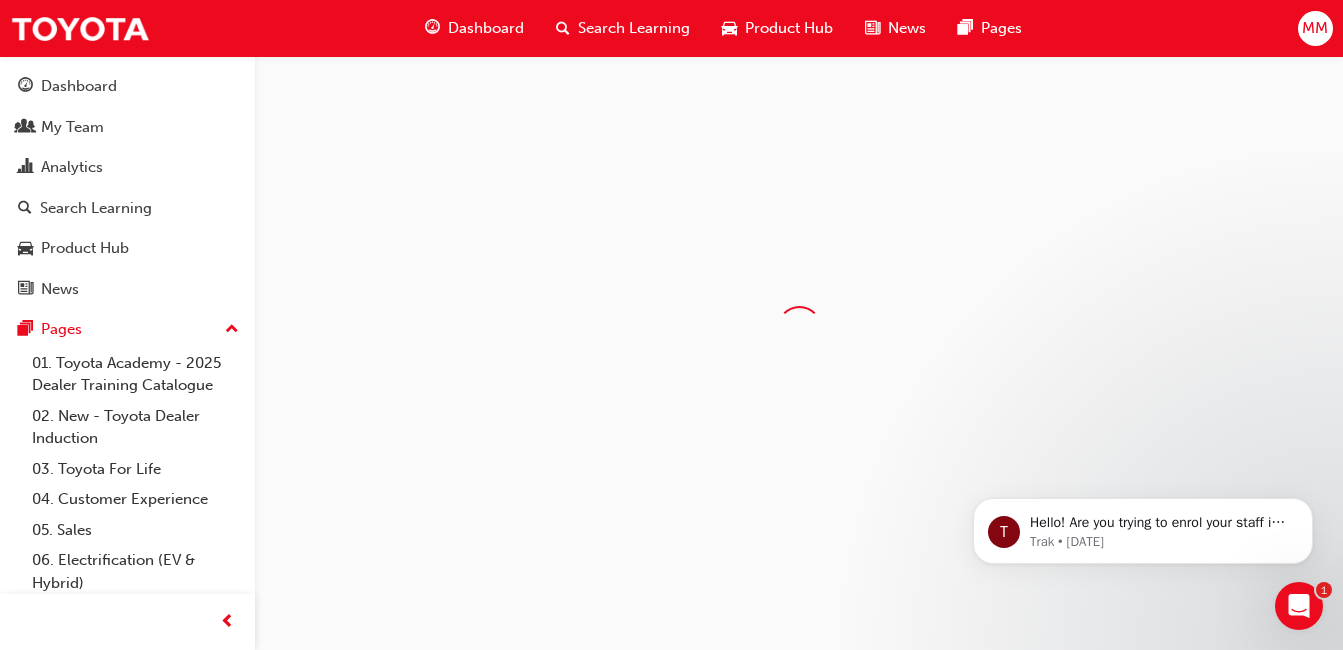 scroll, scrollTop: 0, scrollLeft: 0, axis: both 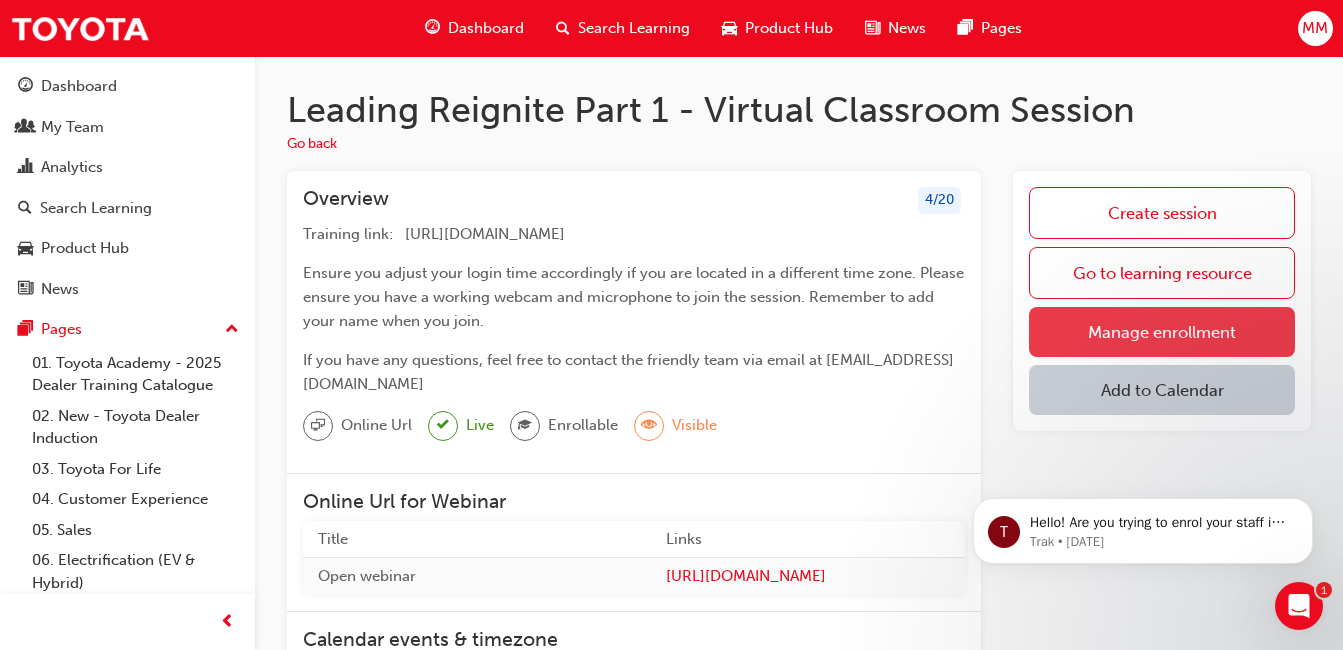 click on "Manage enrollment" at bounding box center [1162, 332] 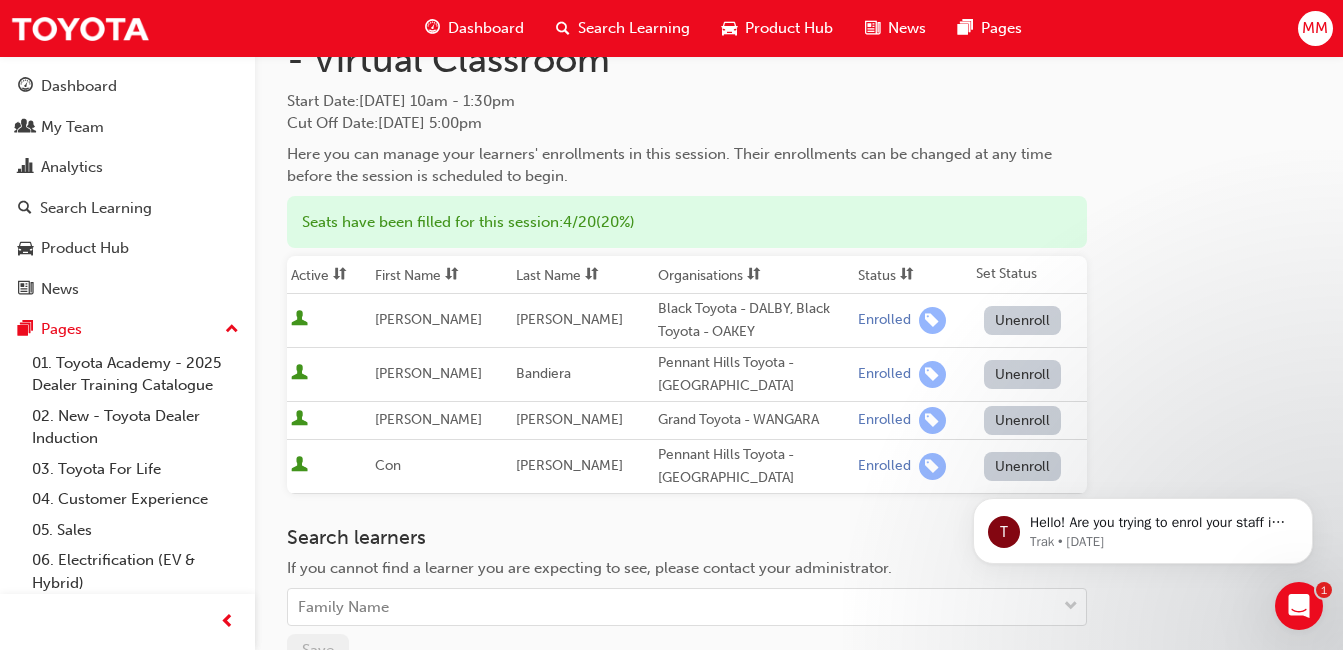 scroll, scrollTop: 100, scrollLeft: 0, axis: vertical 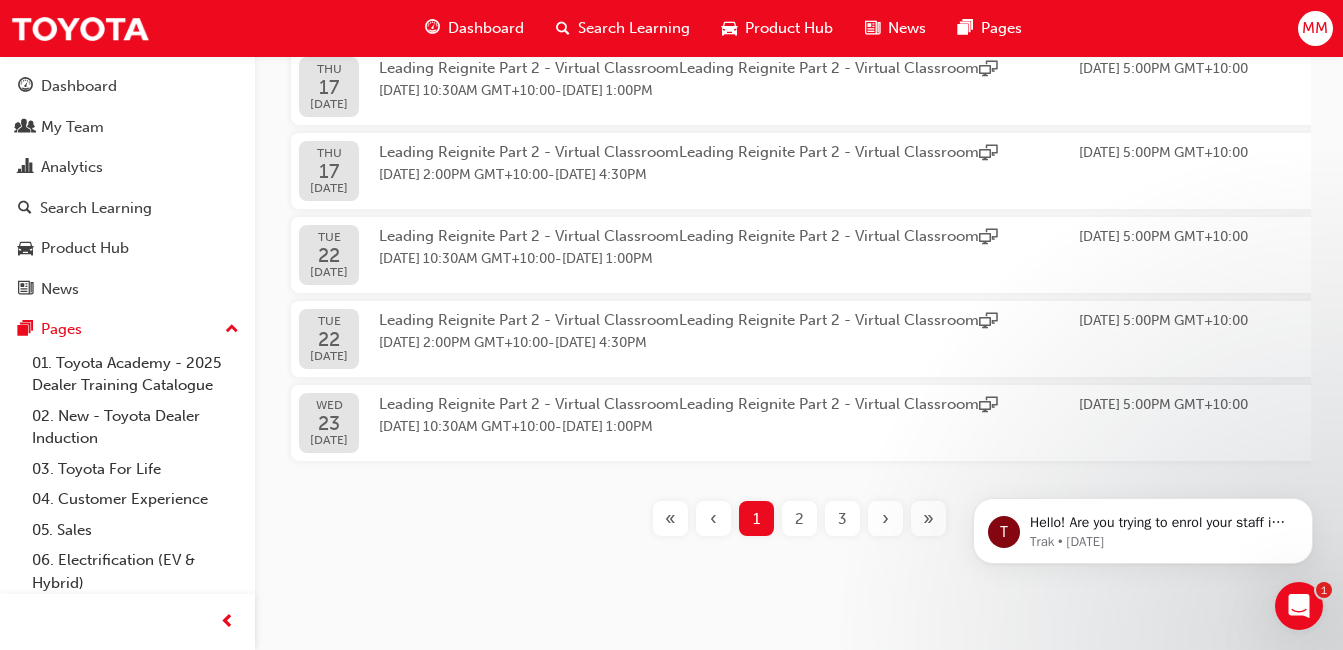 click on "3" at bounding box center [842, 519] 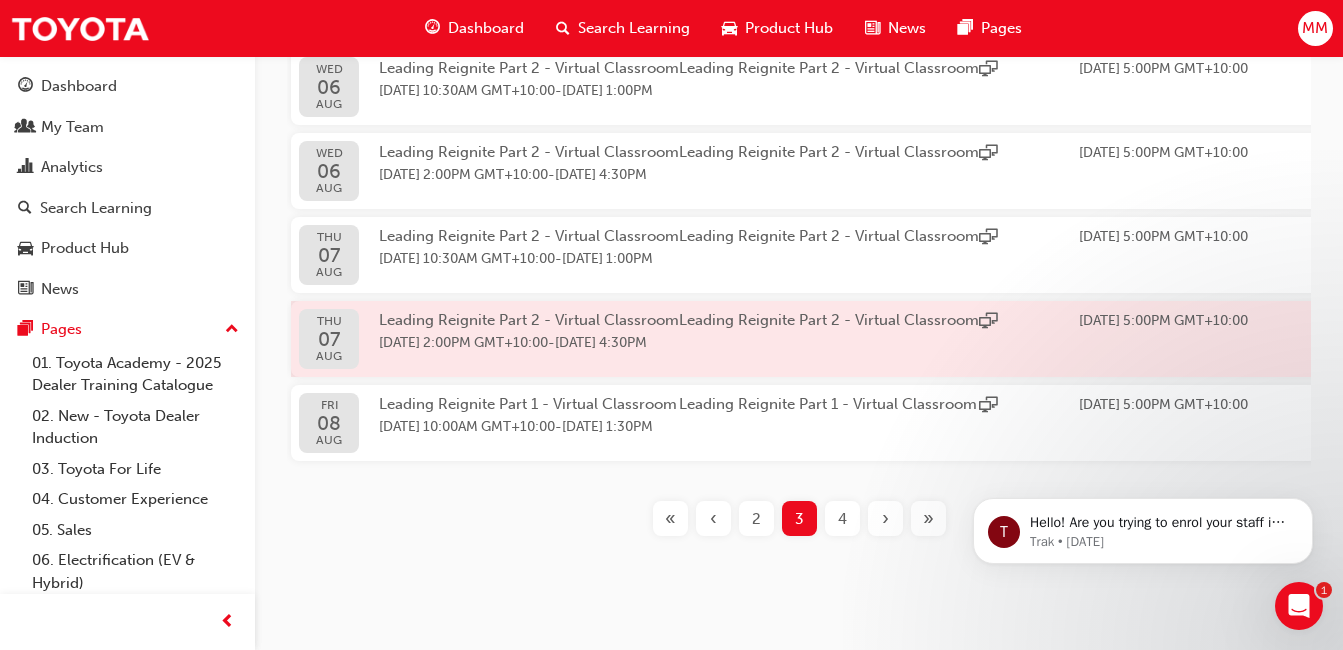 click on "Leading Reignite Part 2 - Virtual Classroom [DATE] 2:00PM GMT+10:00  -  [DATE] 4:30PM" at bounding box center (529, 339) 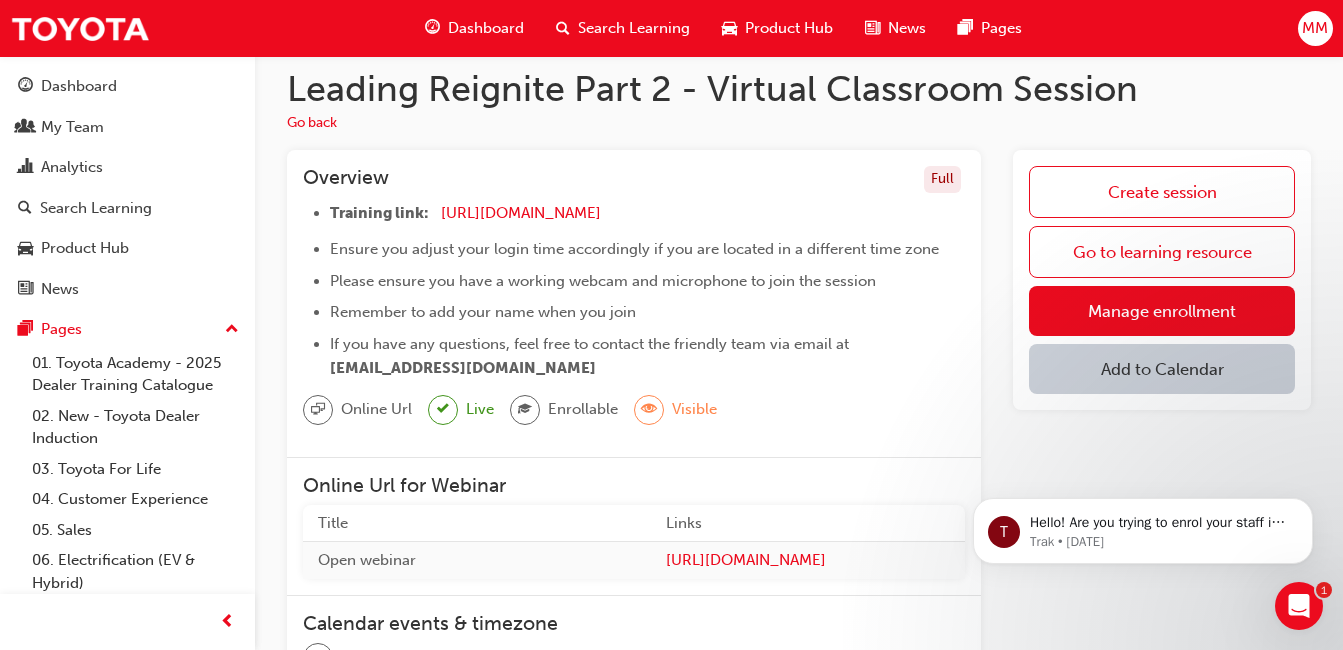 scroll, scrollTop: 0, scrollLeft: 0, axis: both 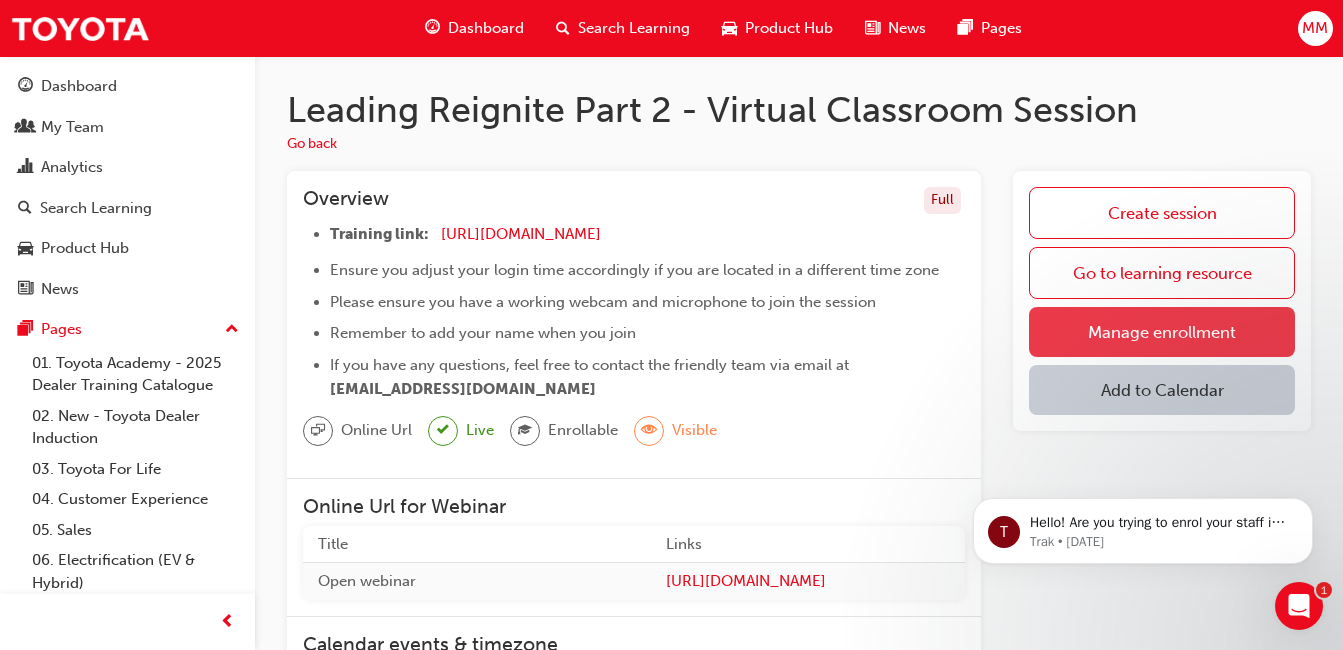 click on "Manage enrollment" at bounding box center [1162, 332] 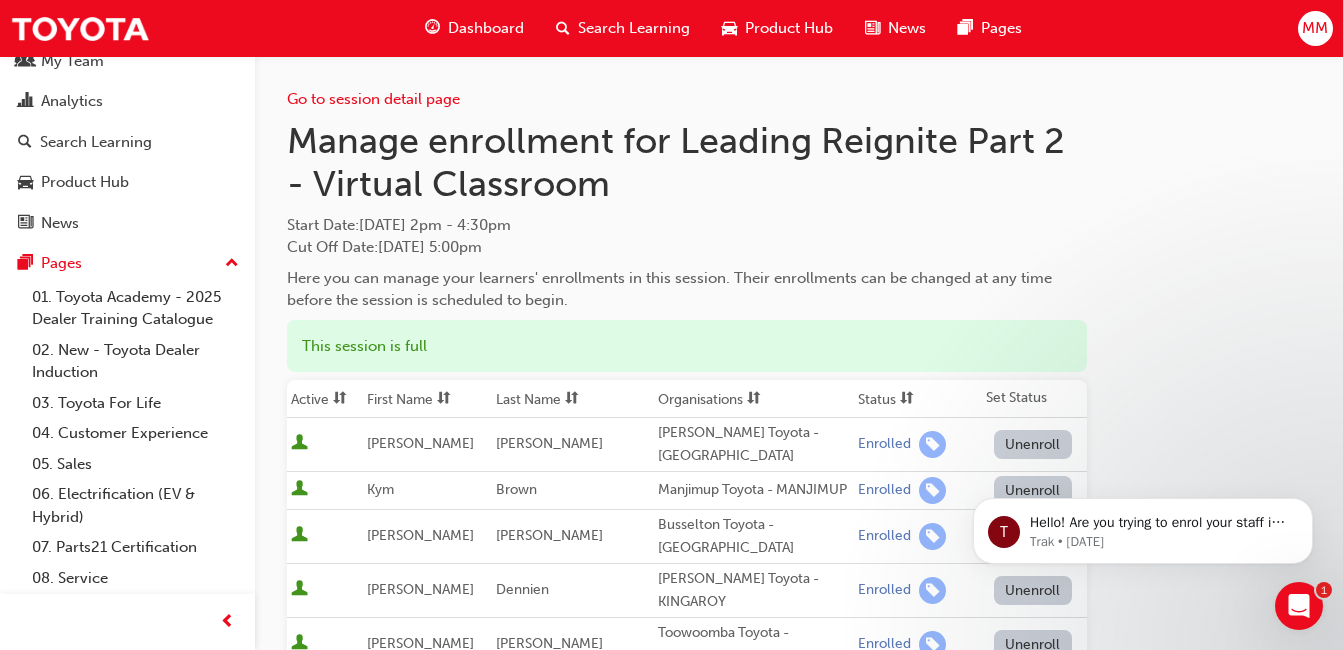 scroll, scrollTop: 100, scrollLeft: 0, axis: vertical 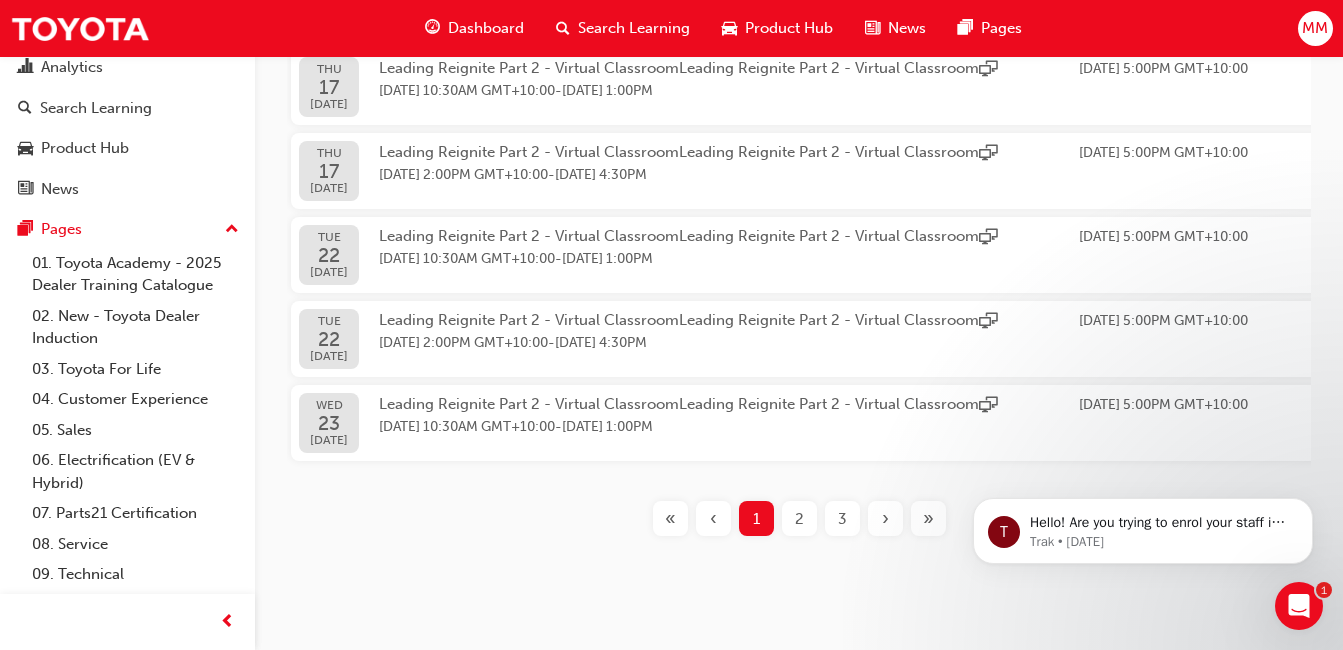 click on "3" at bounding box center [842, 519] 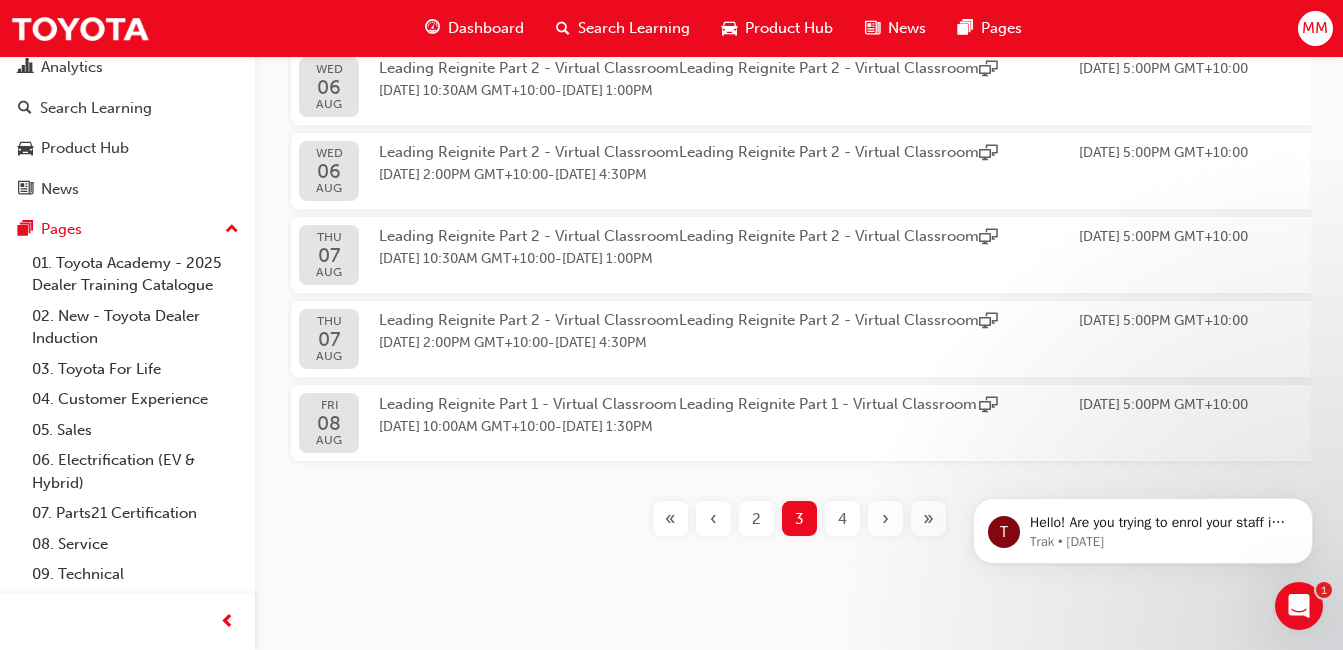 scroll, scrollTop: 600, scrollLeft: 0, axis: vertical 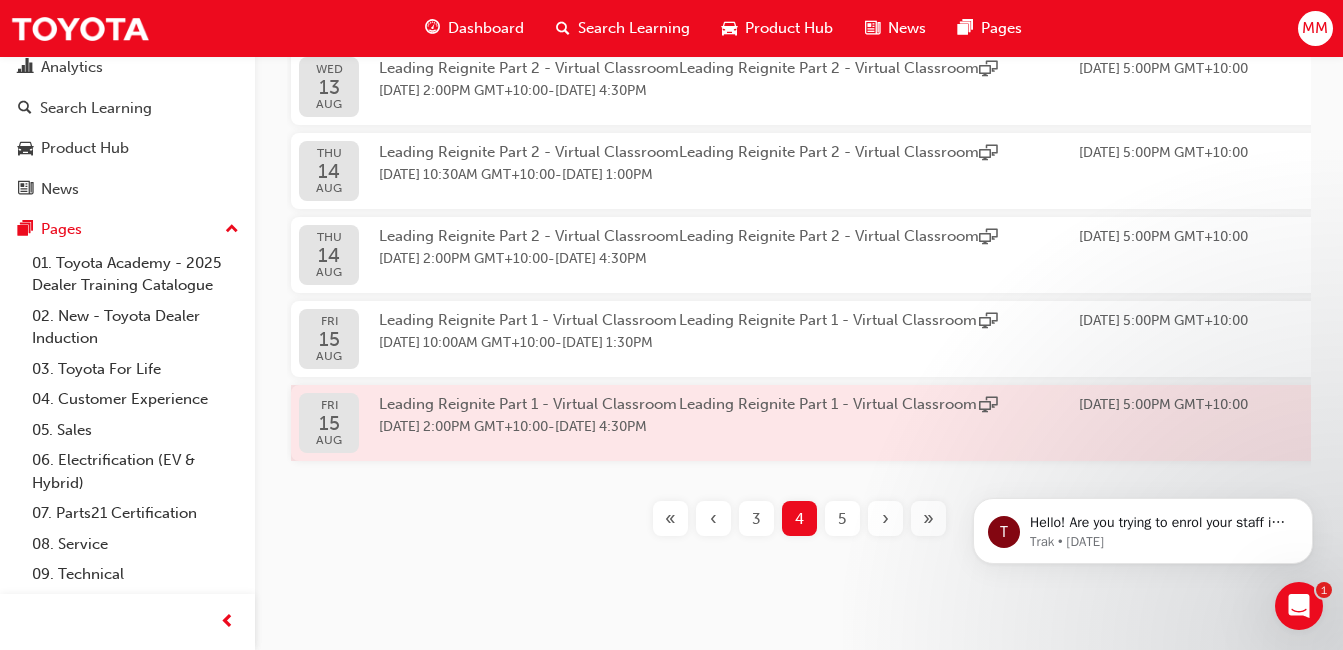 click on "[DATE] 2:00PM GMT+10:00  -  [DATE] 4:30PM" at bounding box center [529, 427] 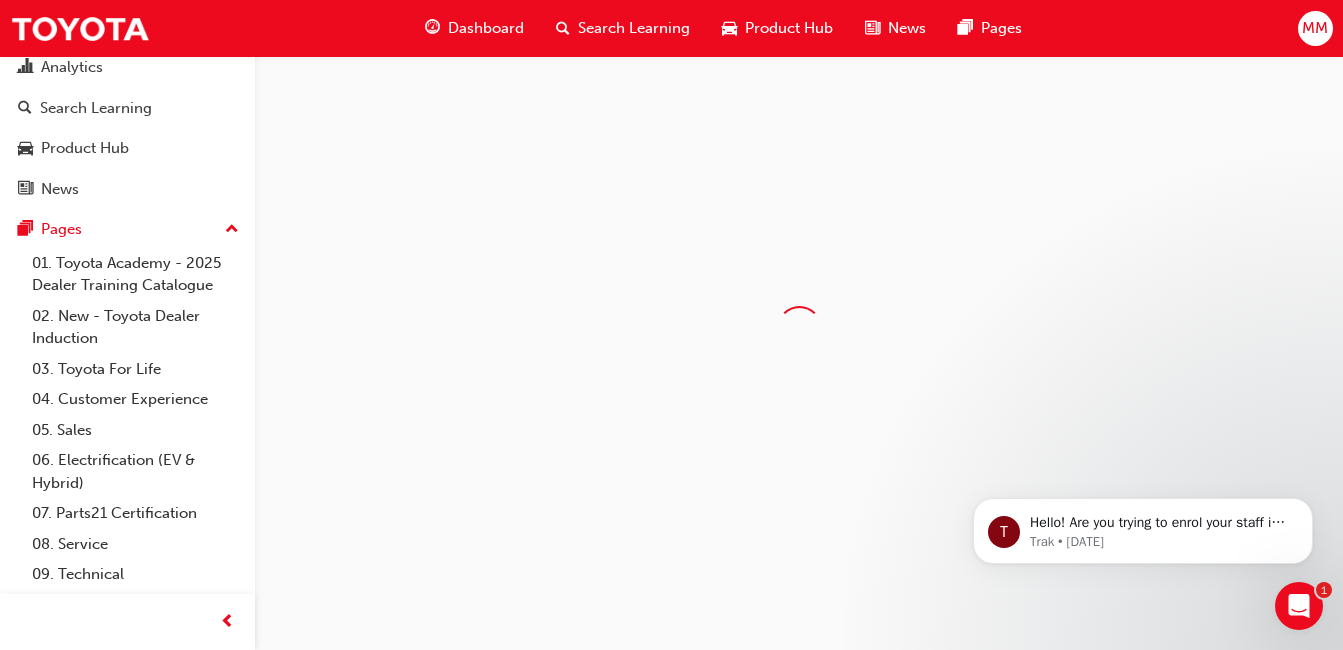 scroll, scrollTop: 0, scrollLeft: 0, axis: both 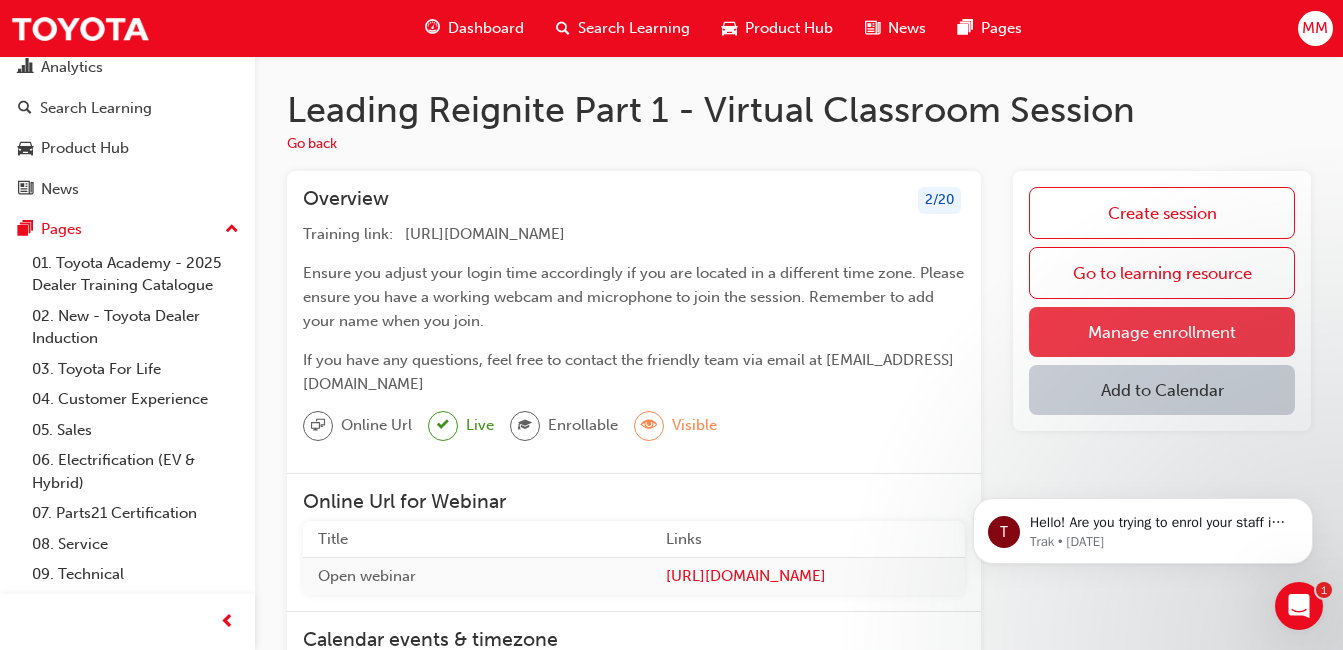 click on "Manage enrollment" at bounding box center (1162, 332) 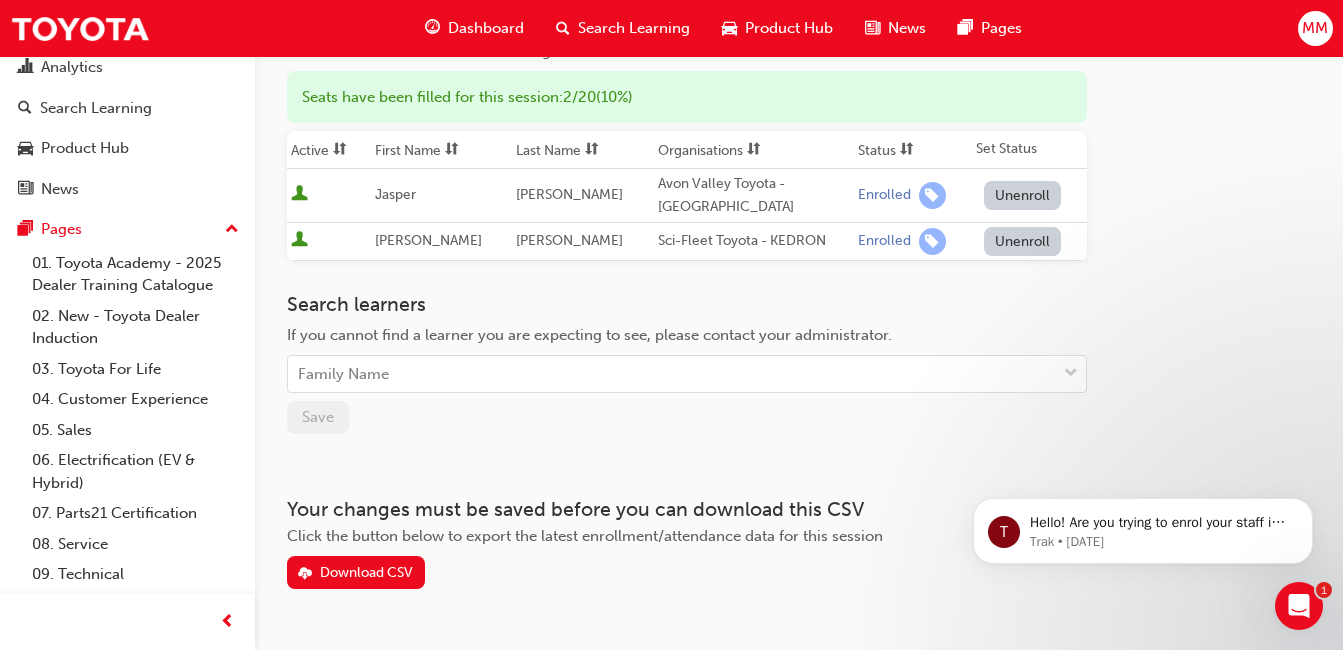 scroll, scrollTop: 202, scrollLeft: 0, axis: vertical 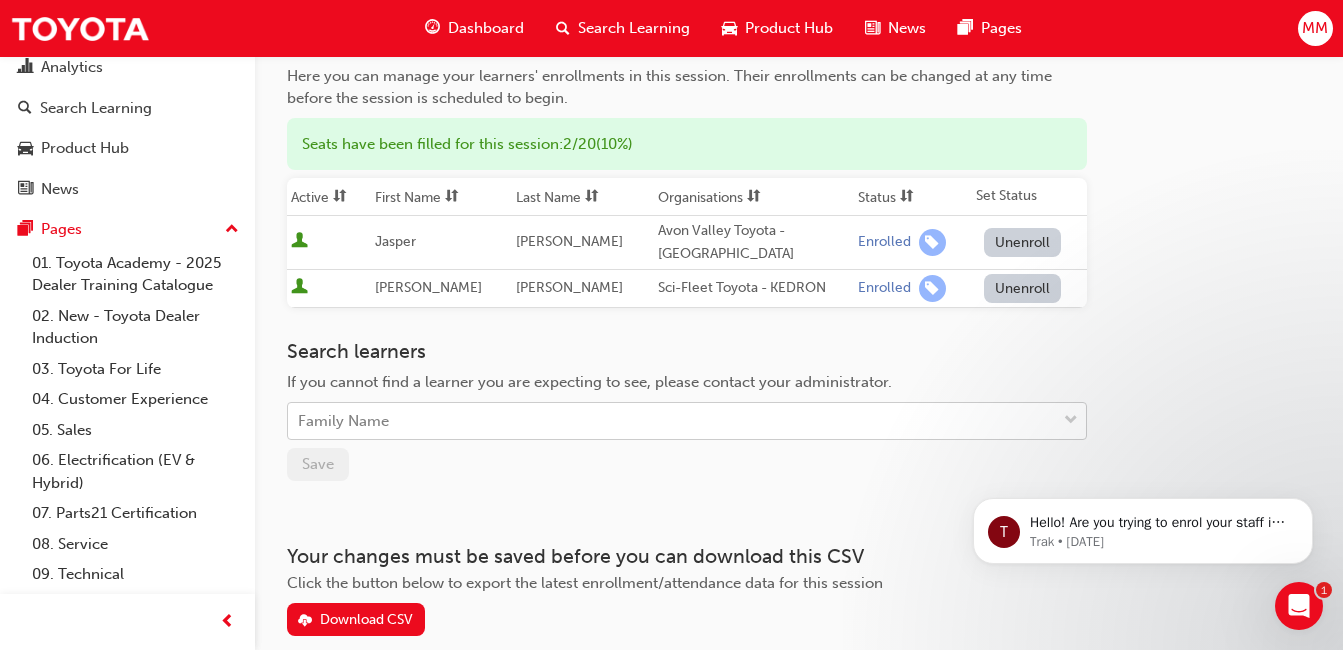 click on "Family Name" at bounding box center [672, 421] 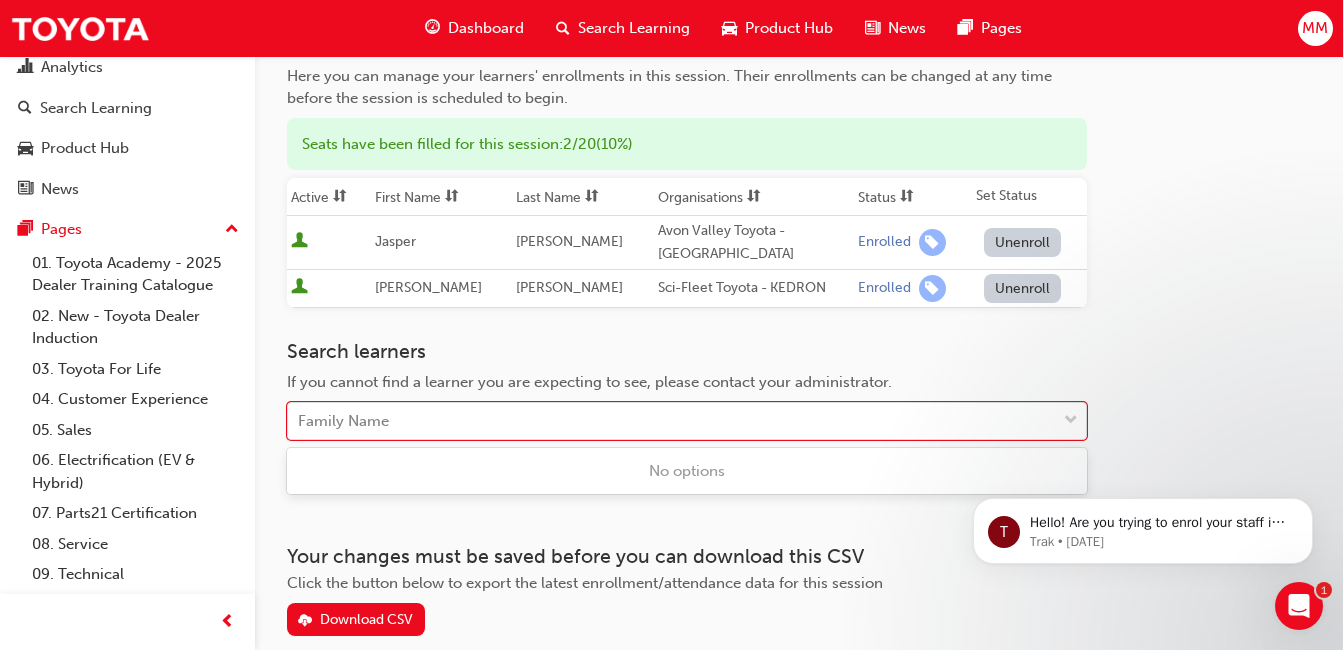 scroll, scrollTop: 302, scrollLeft: 0, axis: vertical 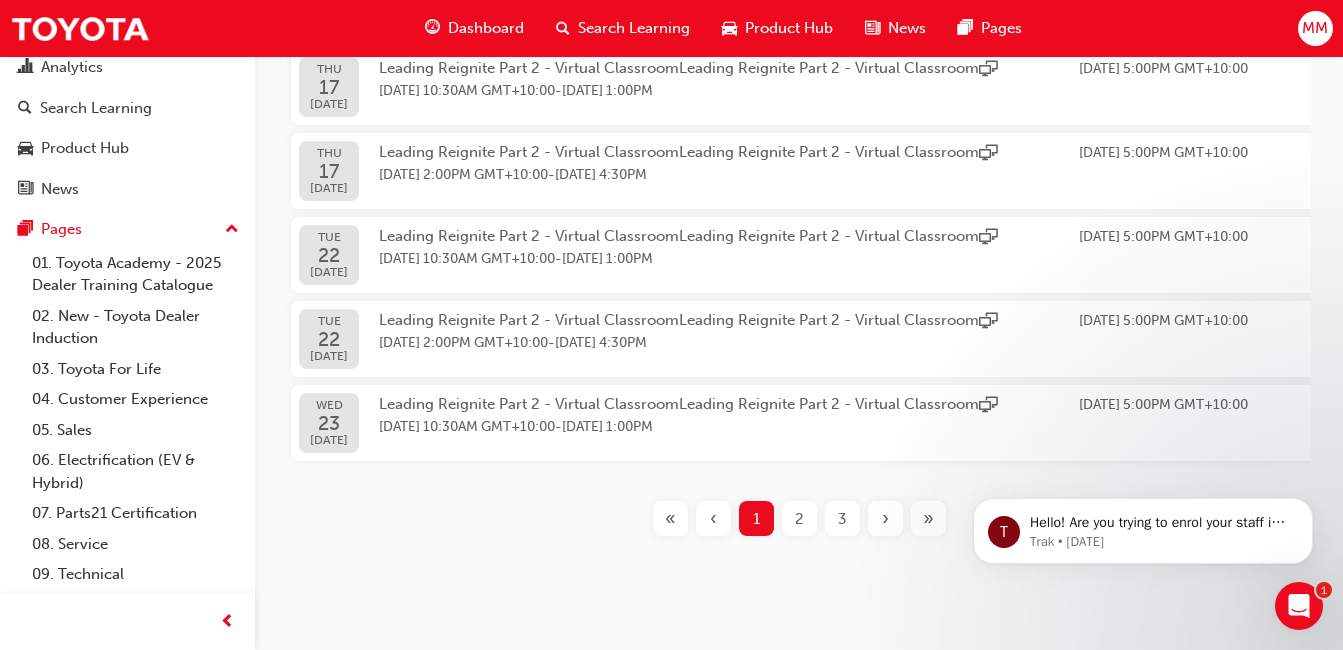 click on "3" at bounding box center [842, 518] 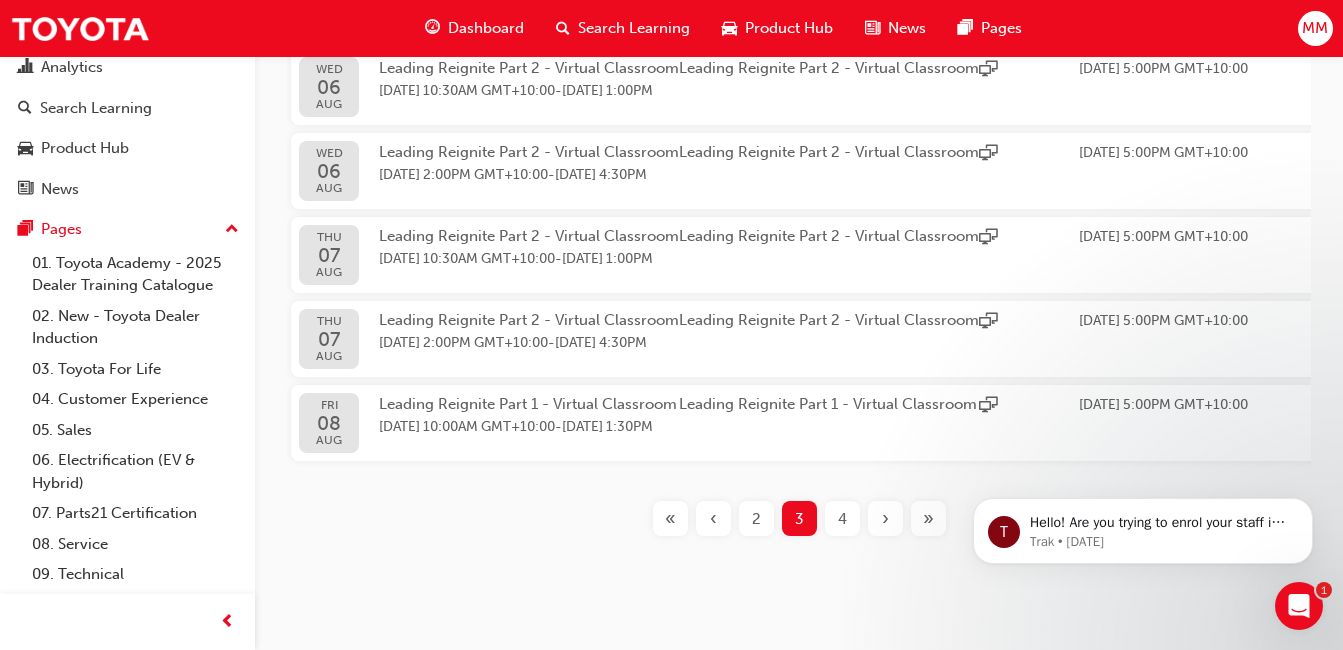 click on "4" at bounding box center [842, 519] 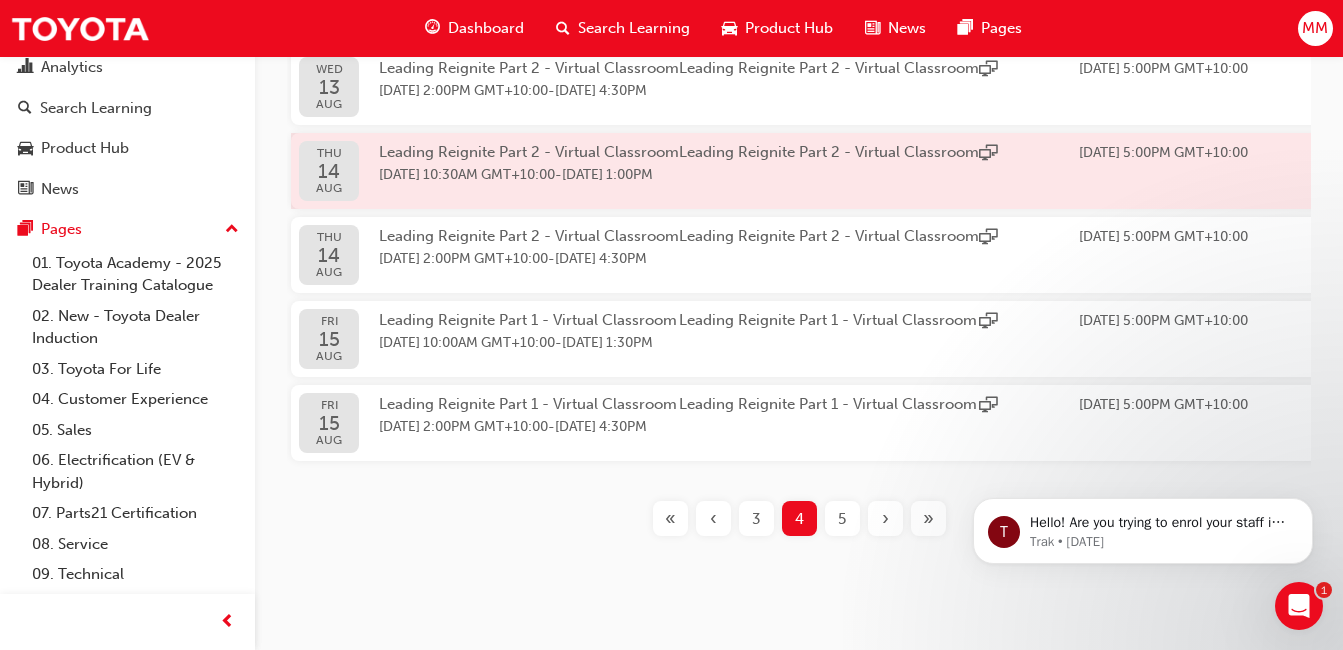 scroll, scrollTop: 634, scrollLeft: 0, axis: vertical 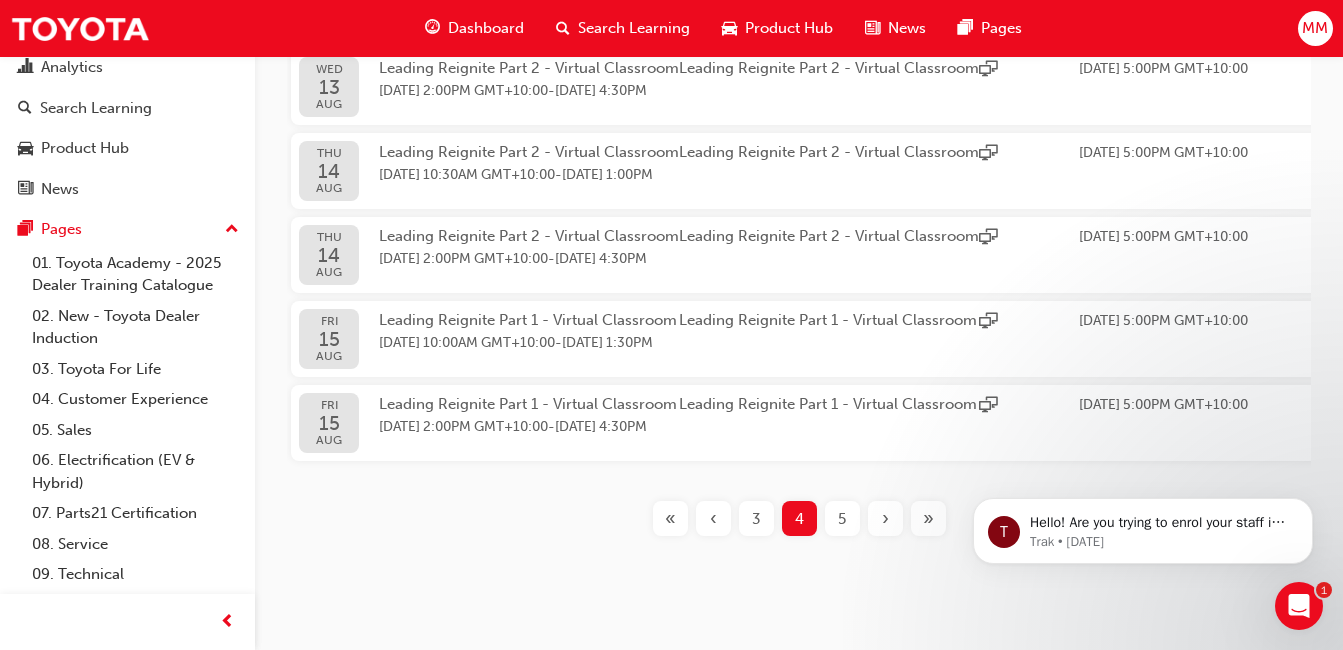 click on "5" at bounding box center [842, 519] 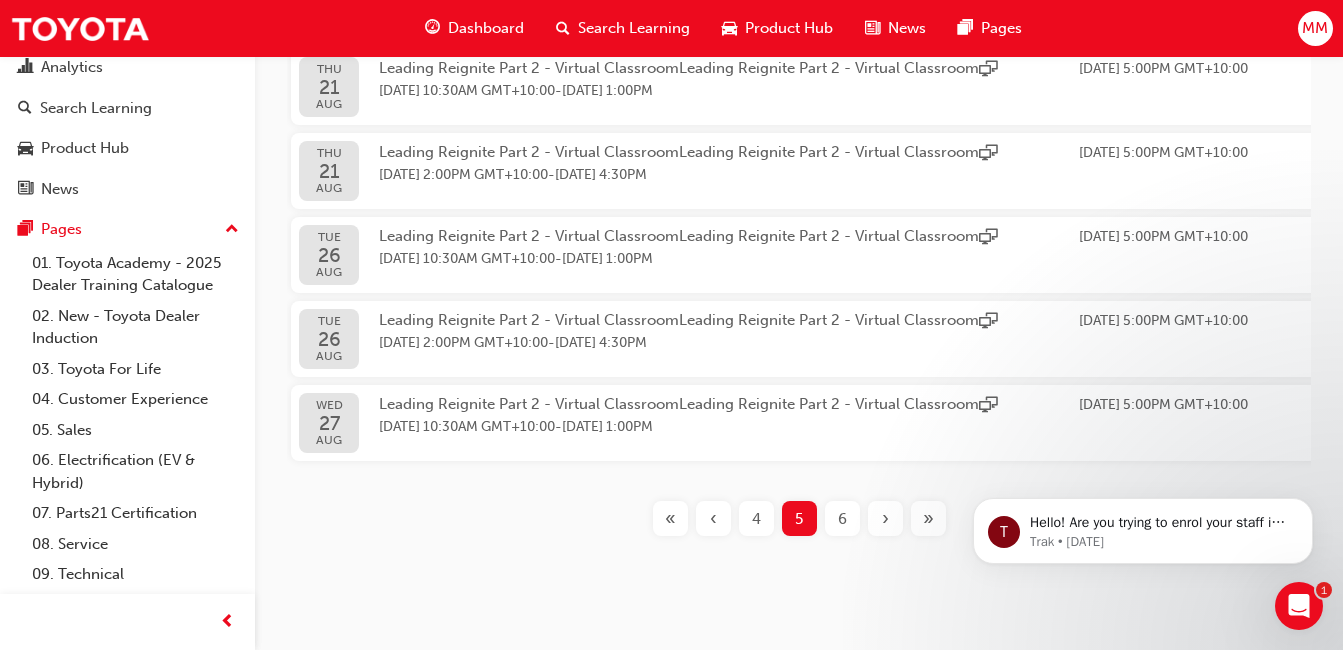scroll, scrollTop: 634, scrollLeft: 0, axis: vertical 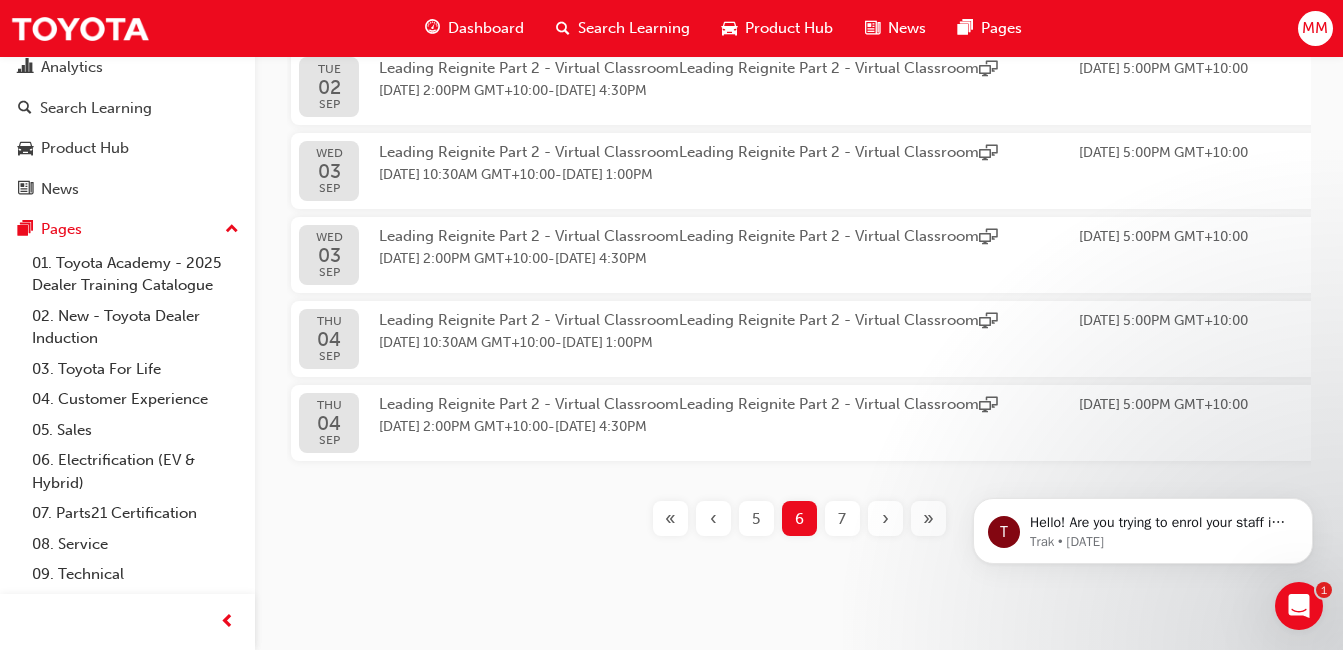 click on "5" at bounding box center (756, 519) 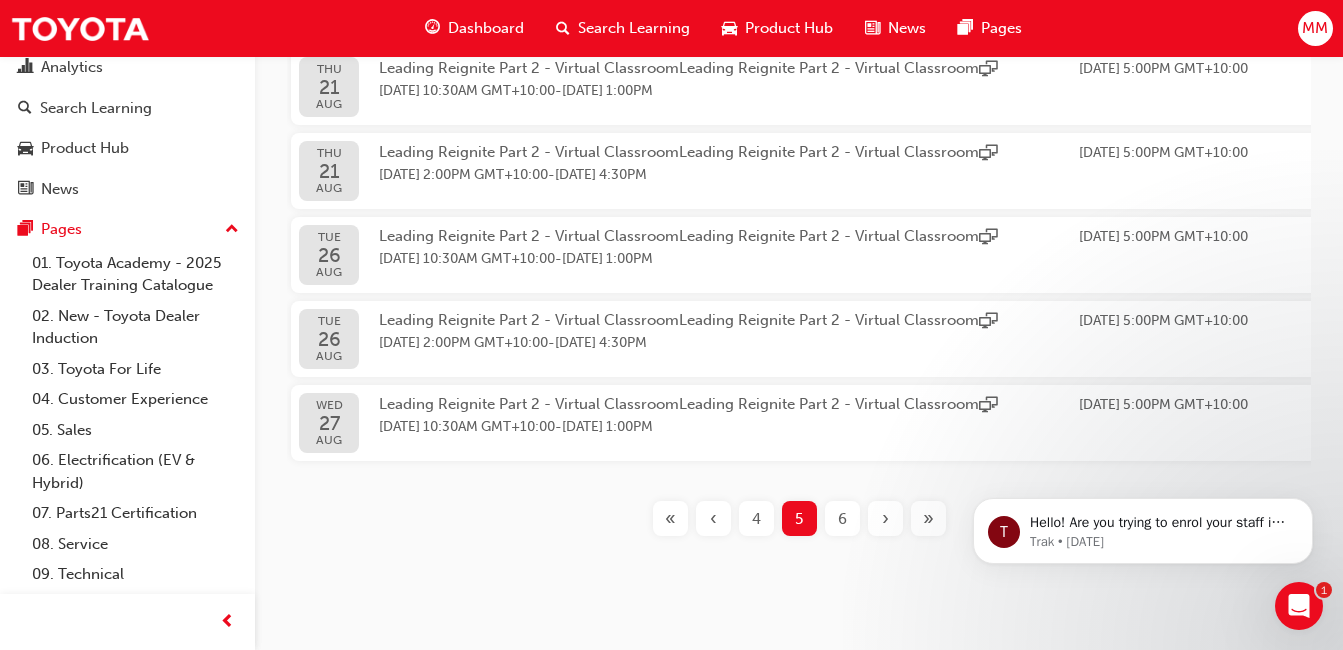 click on "4" at bounding box center (756, 519) 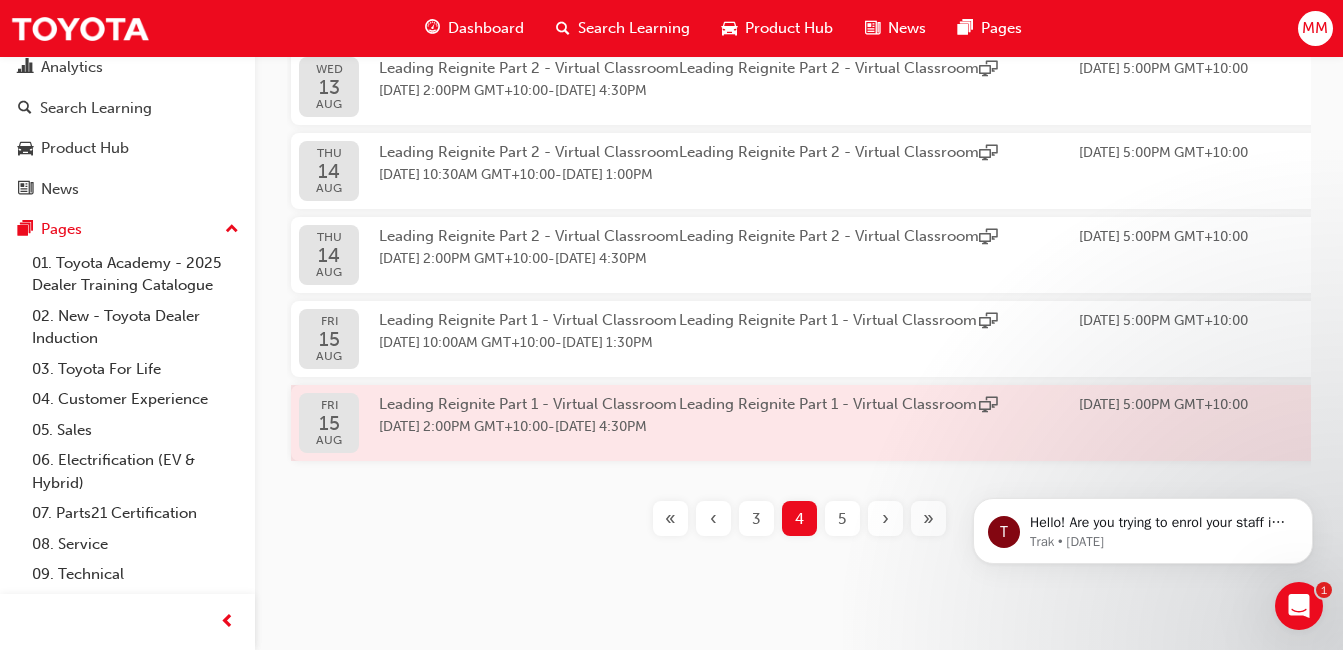 click on "Leading Reignite Part 1 - Virtual Classroom" at bounding box center [829, 423] 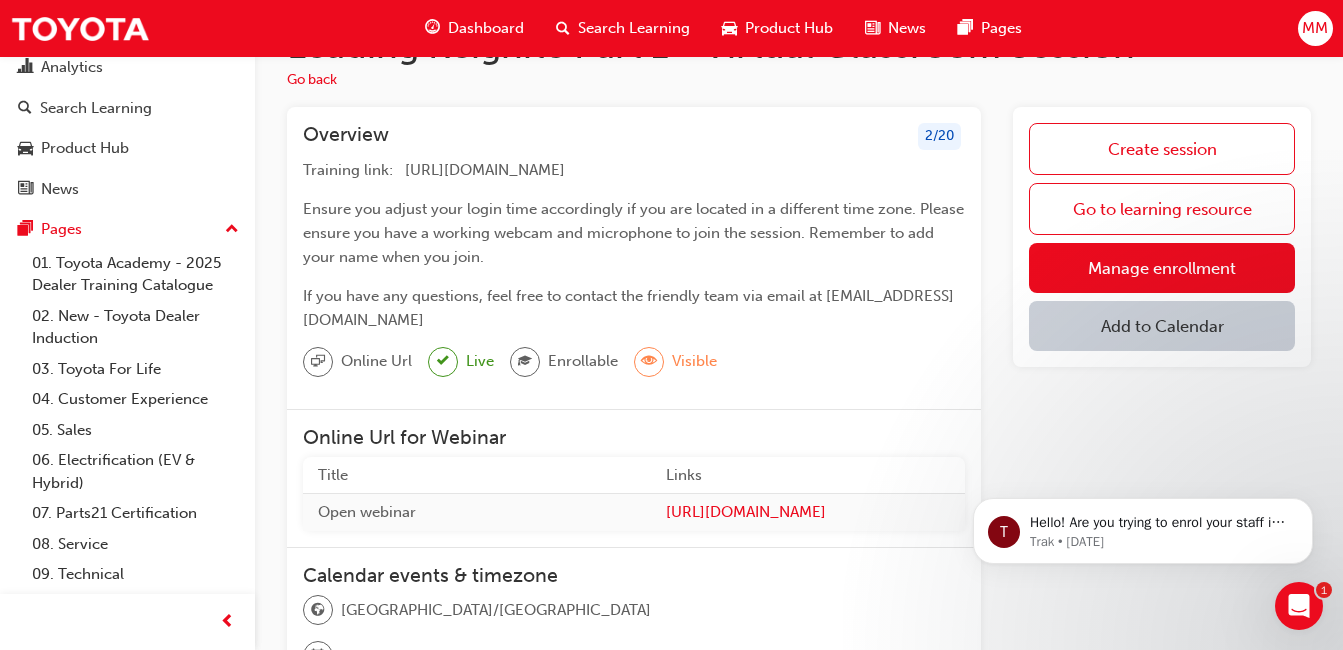 scroll, scrollTop: 0, scrollLeft: 0, axis: both 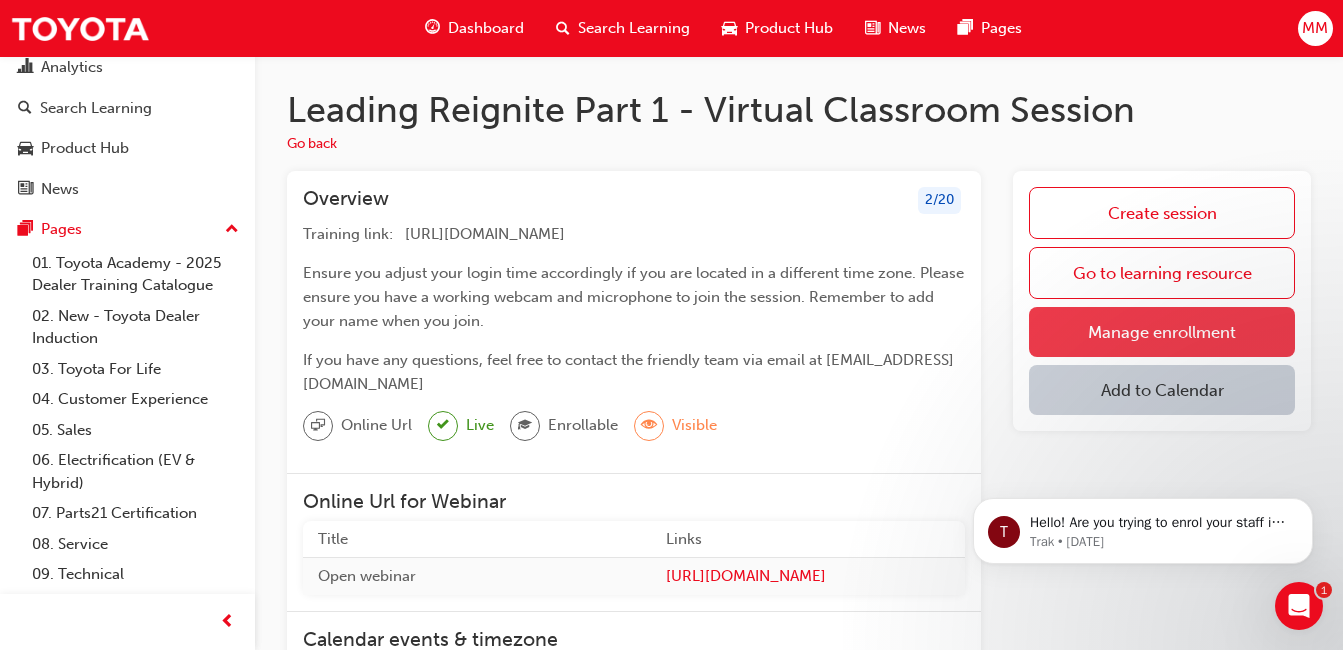 click on "Manage enrollment" at bounding box center [1162, 332] 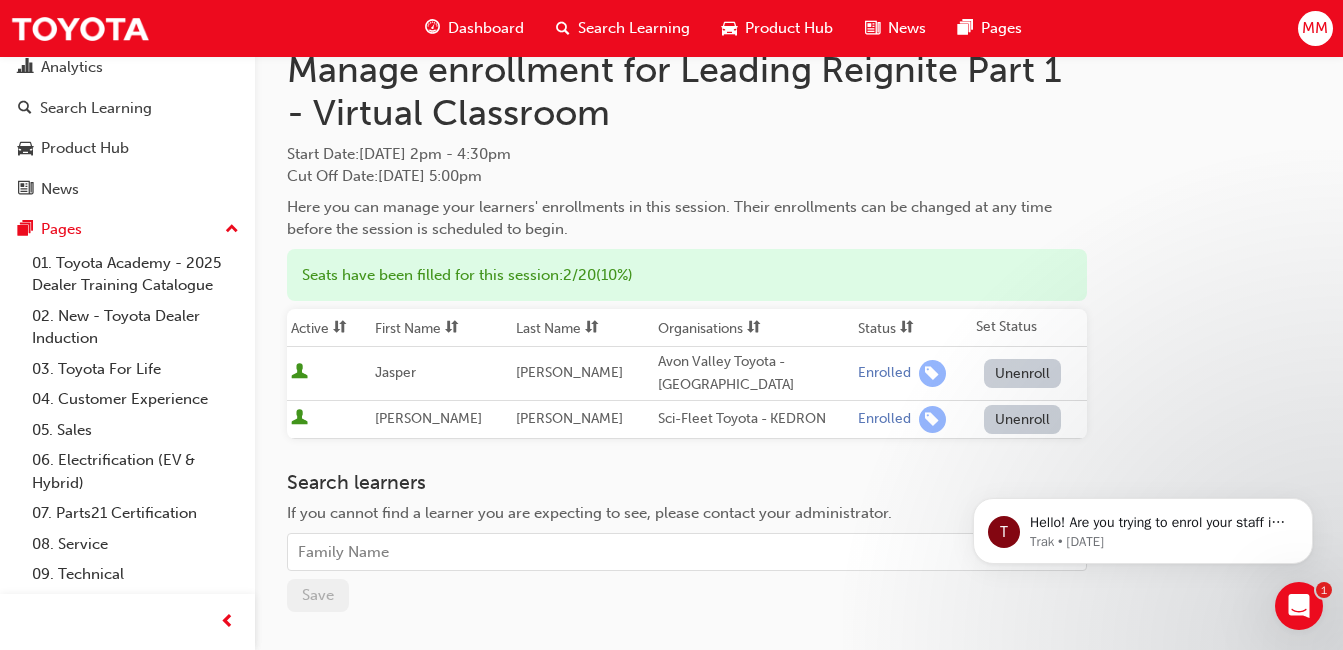 scroll, scrollTop: 2, scrollLeft: 0, axis: vertical 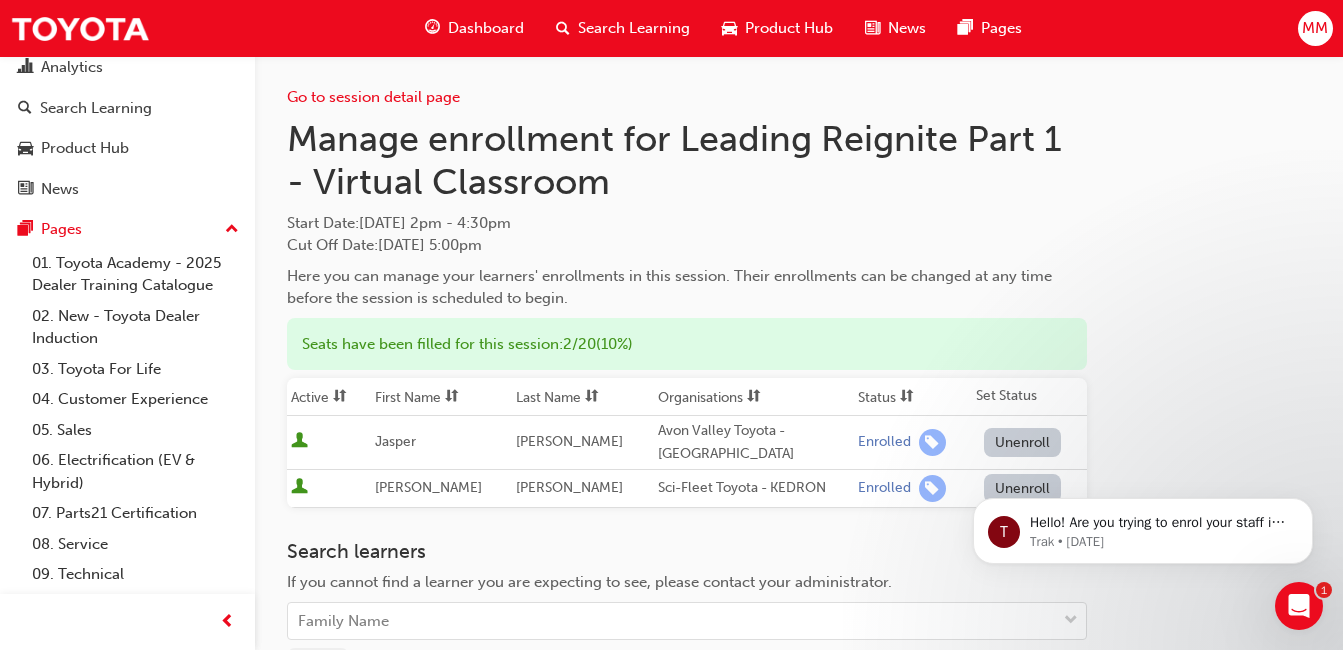 click on "T Hello!  Are you trying to enrol your staff in a face to face training session? Check out the video on Enrolling your team in instructor led training. Trak • [DATE]" at bounding box center [1143, 439] 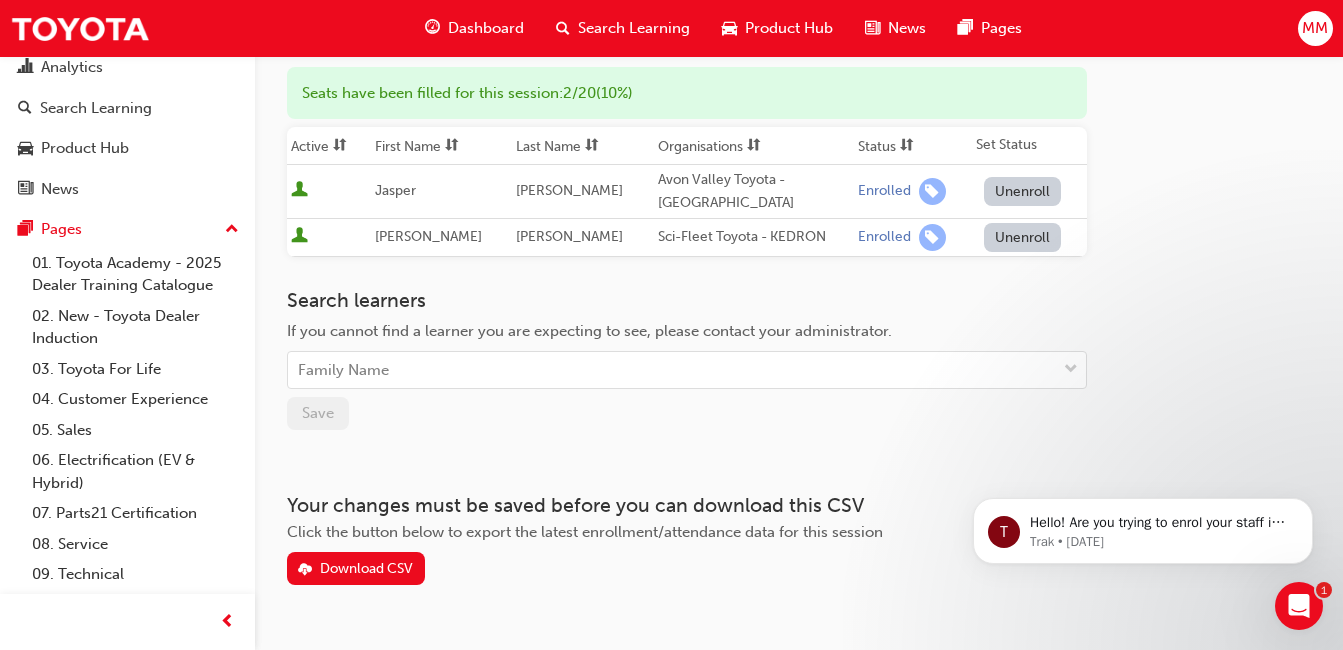 scroll, scrollTop: 302, scrollLeft: 0, axis: vertical 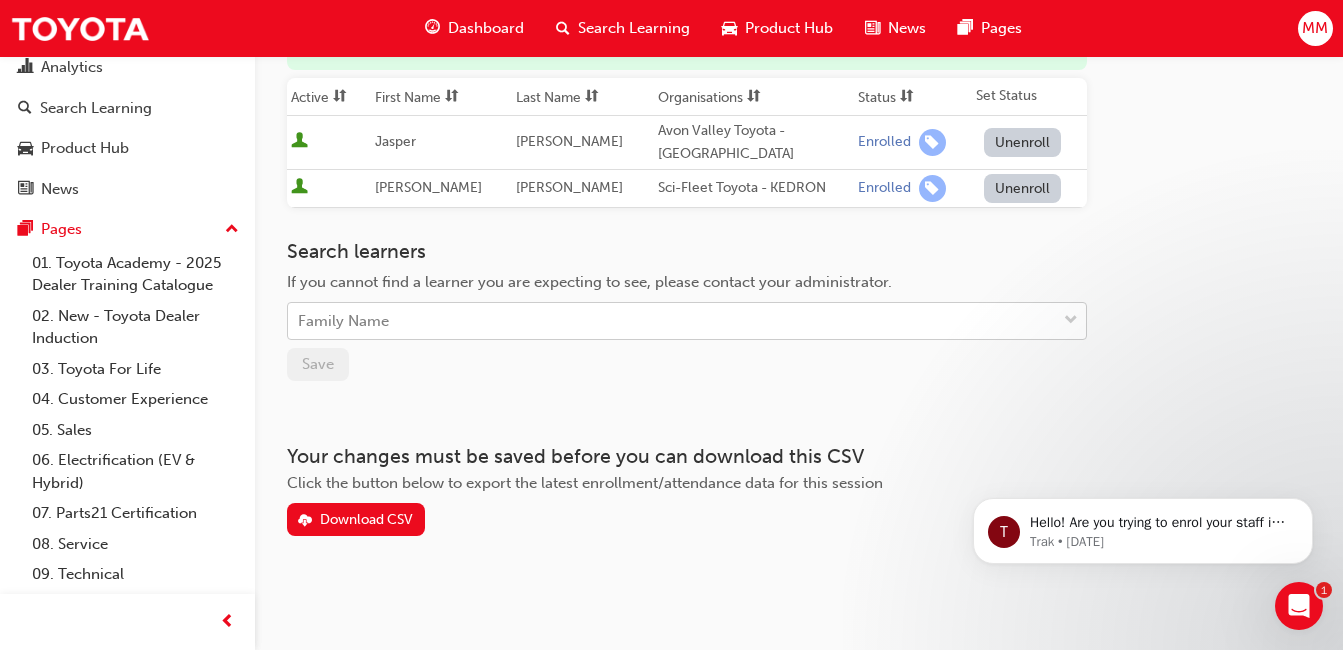 click on "Search learners If you cannot find a learner you are expecting to see, please contact your administrator. Family Name" at bounding box center (687, 290) 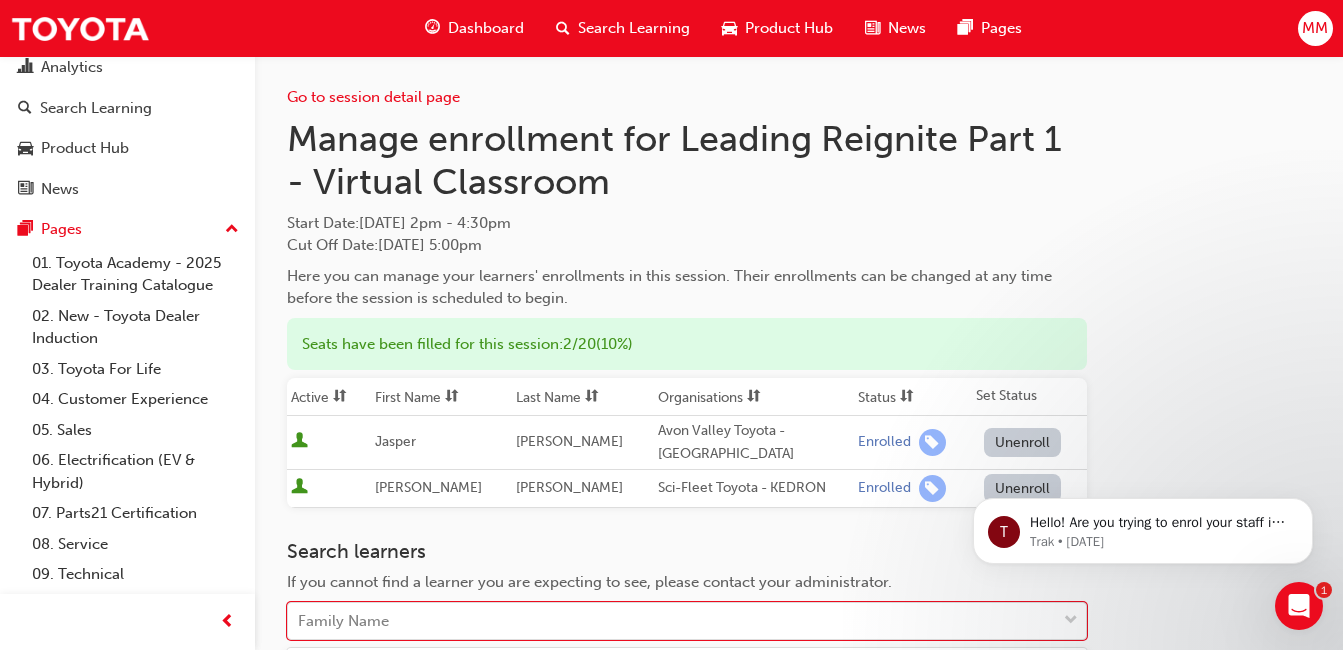 scroll, scrollTop: 0, scrollLeft: 0, axis: both 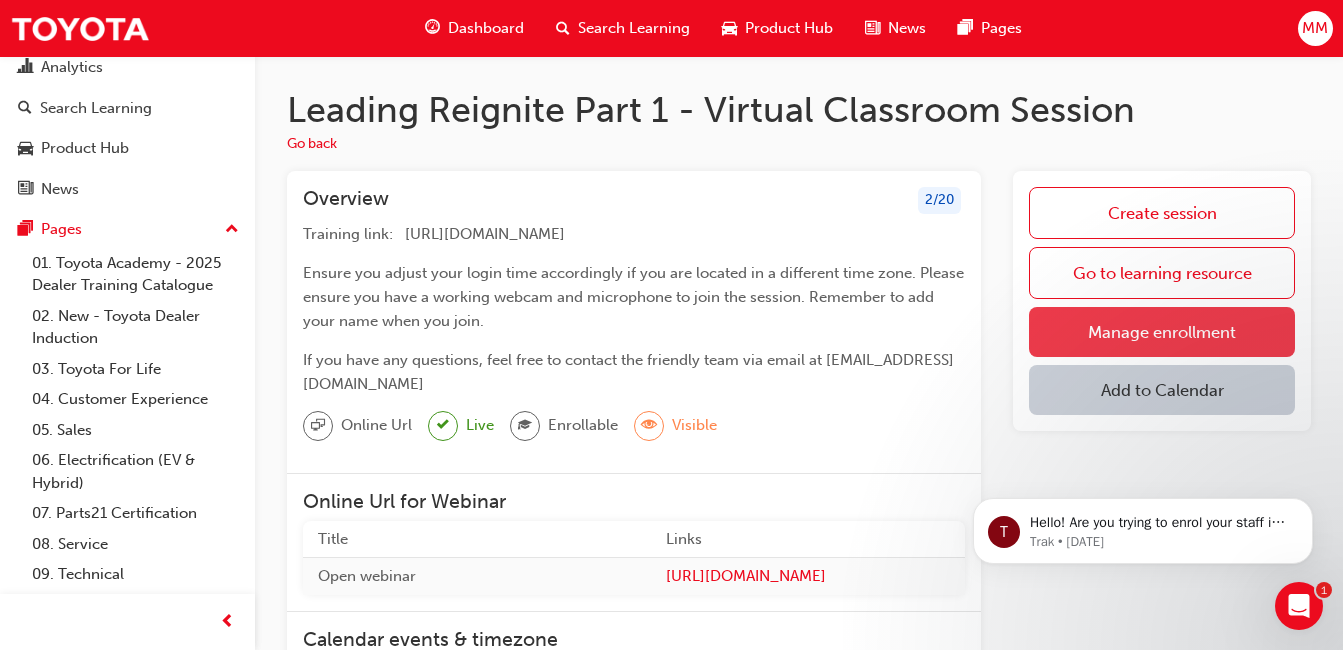 click on "Manage enrollment" at bounding box center (1162, 332) 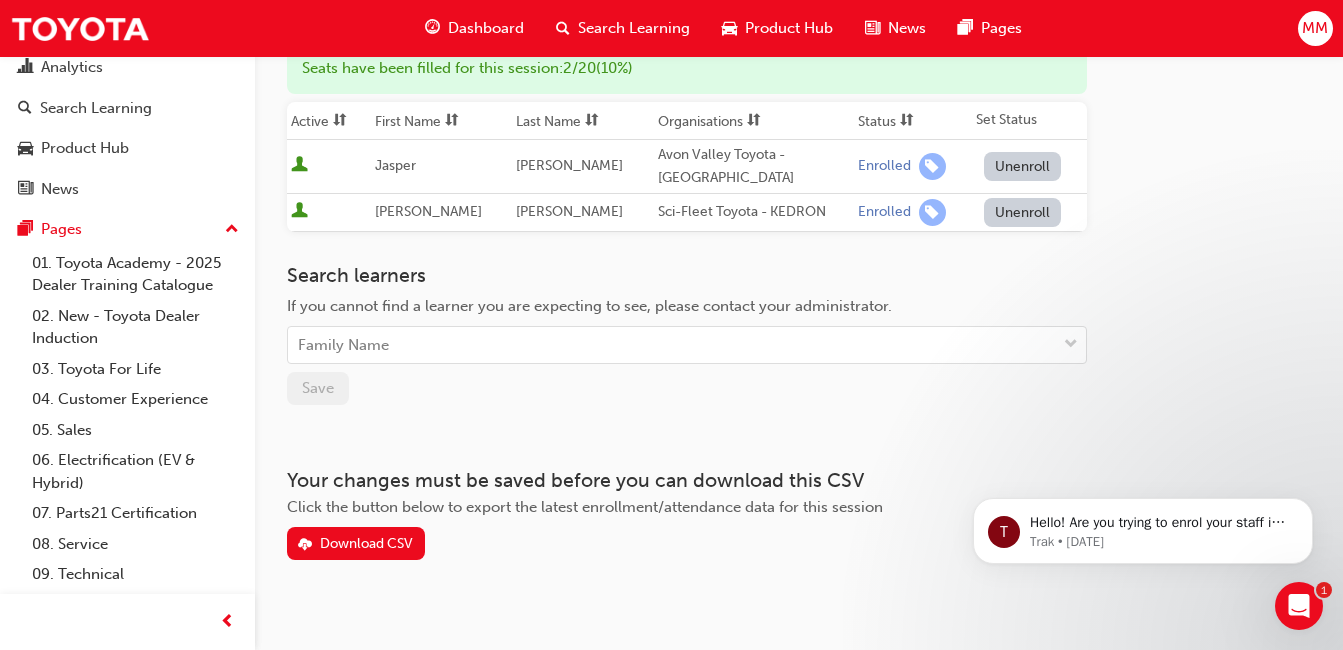 scroll, scrollTop: 302, scrollLeft: 0, axis: vertical 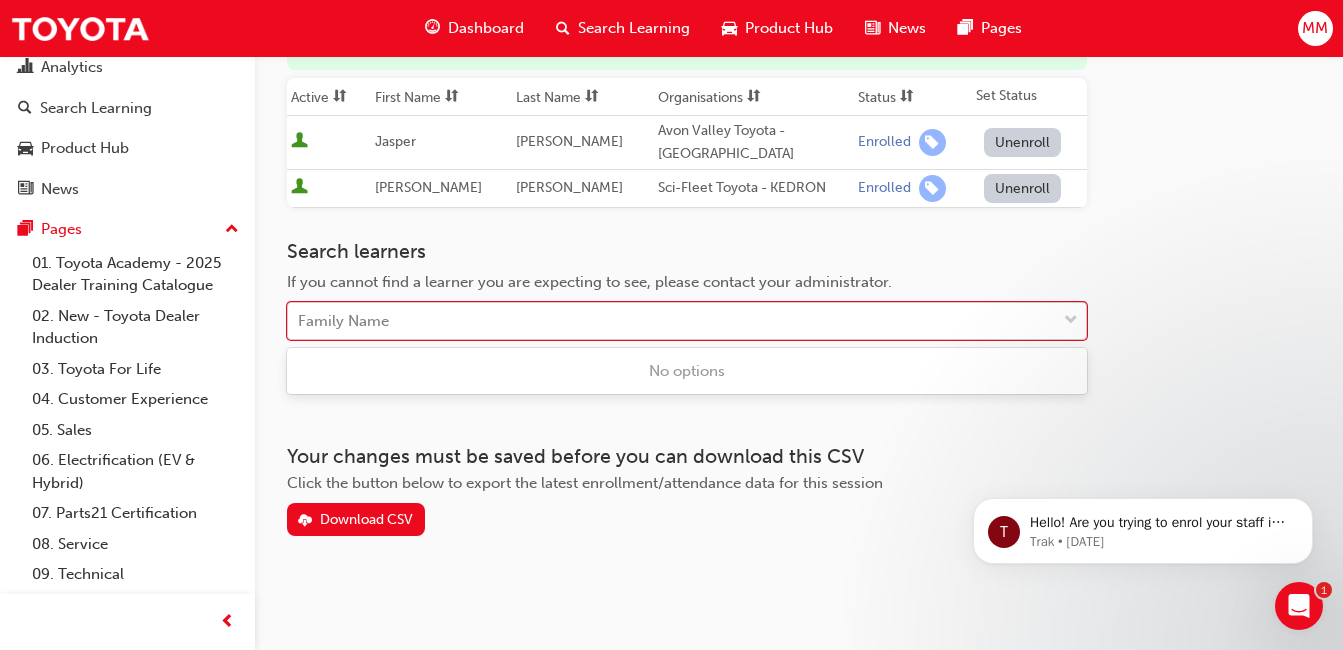 click on "Family Name" at bounding box center [672, 321] 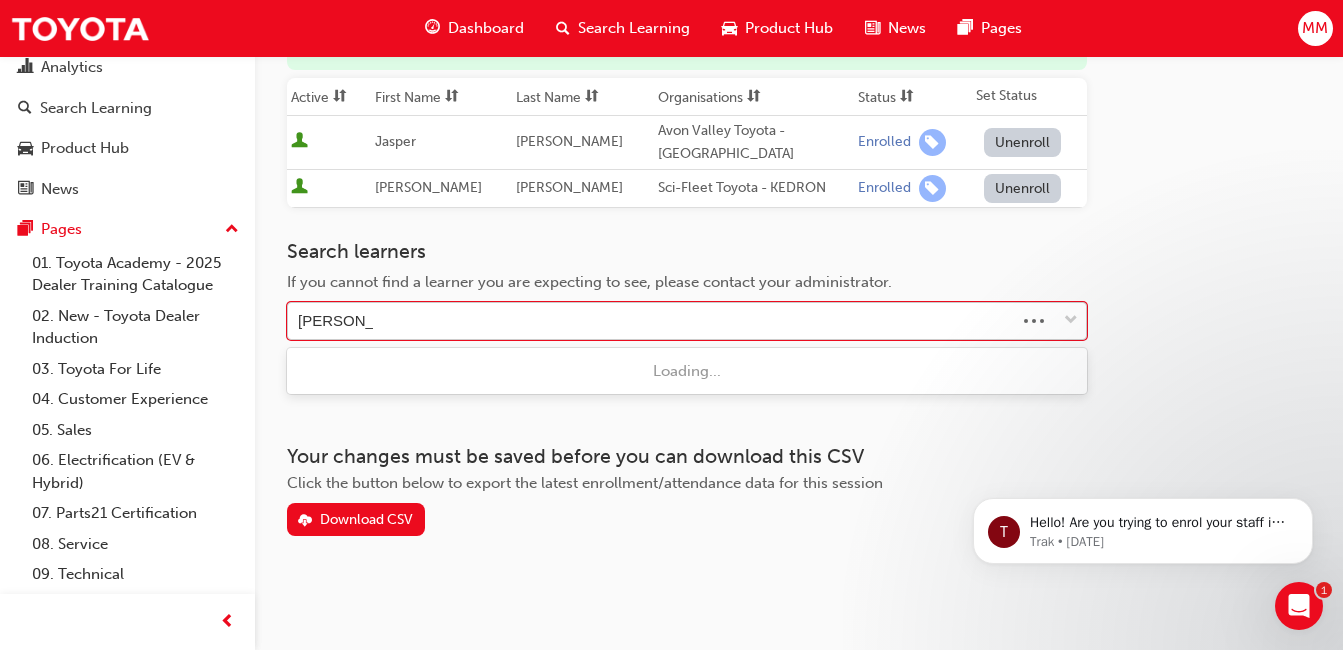 type on "MCLENNAN" 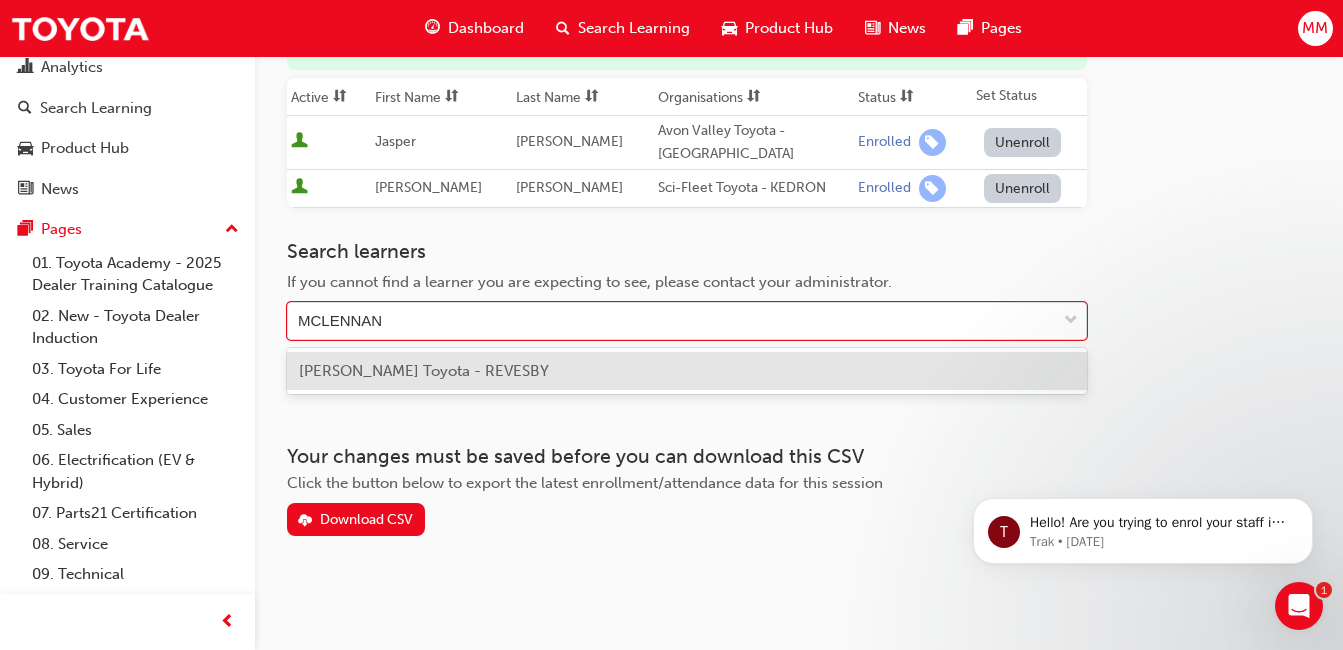 scroll, scrollTop: 0, scrollLeft: 0, axis: both 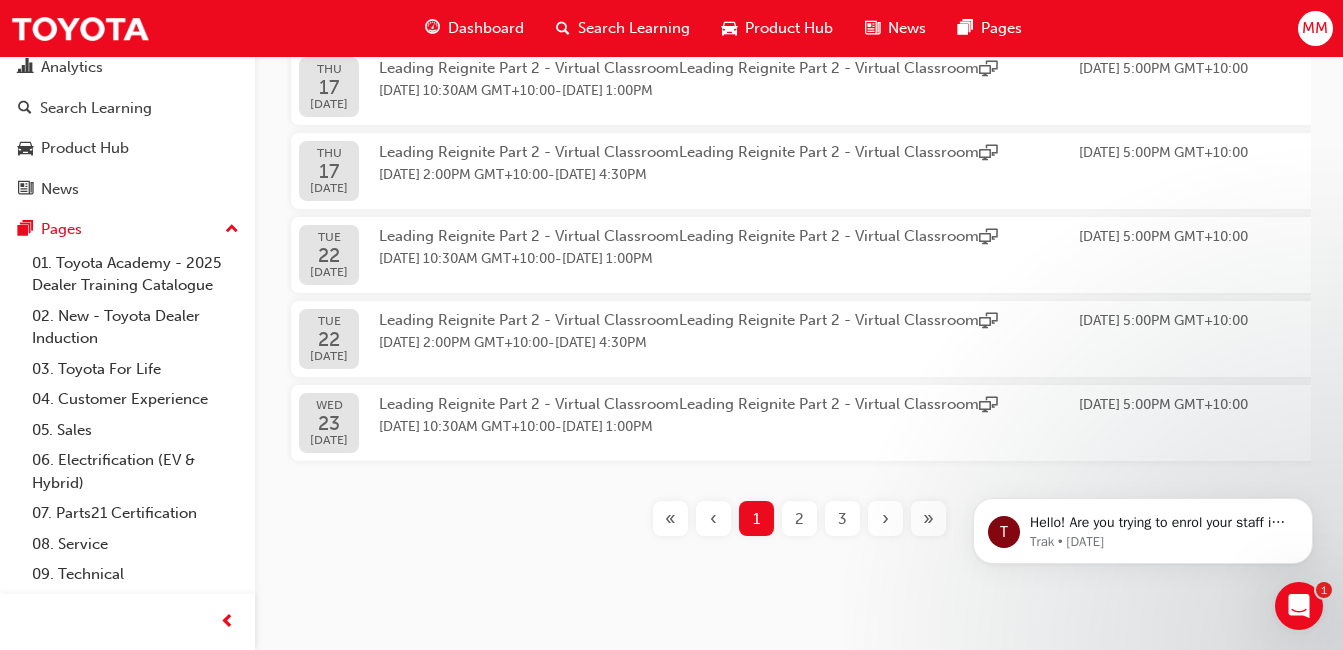 click on "2" at bounding box center (799, 518) 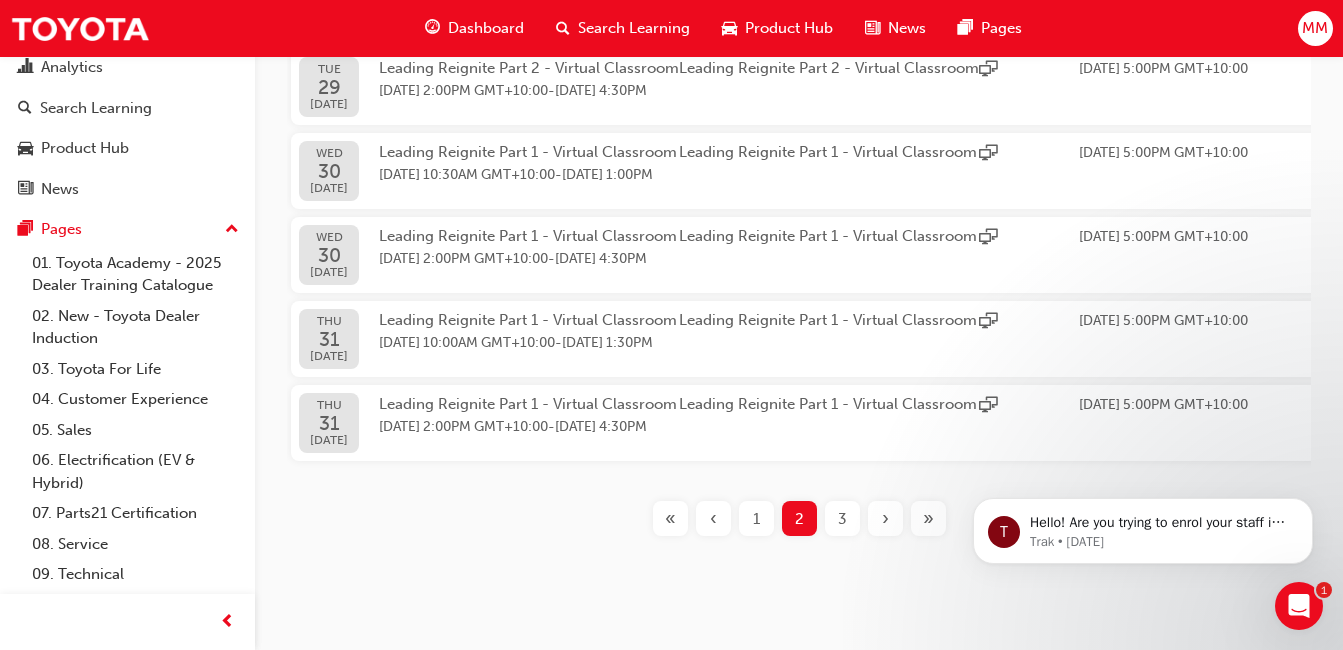 scroll, scrollTop: 634, scrollLeft: 0, axis: vertical 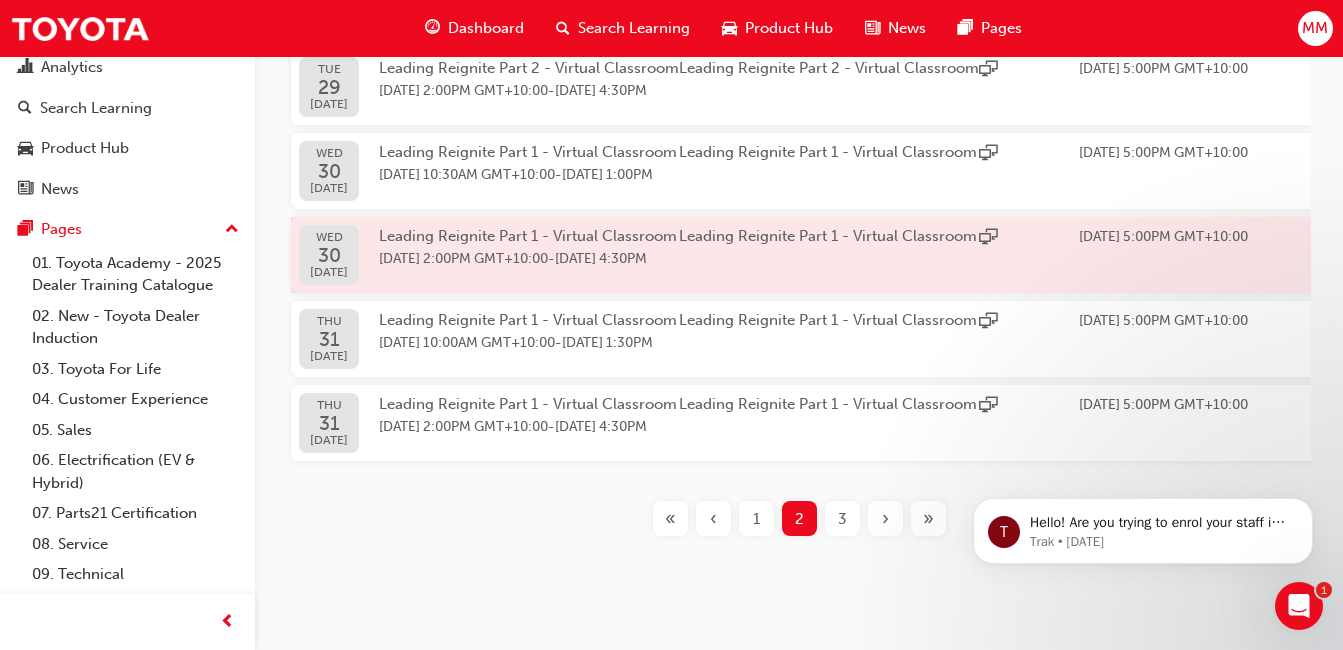 click on "[DATE] 2:00PM GMT+10:00  -  [DATE] 4:30PM" at bounding box center [529, 259] 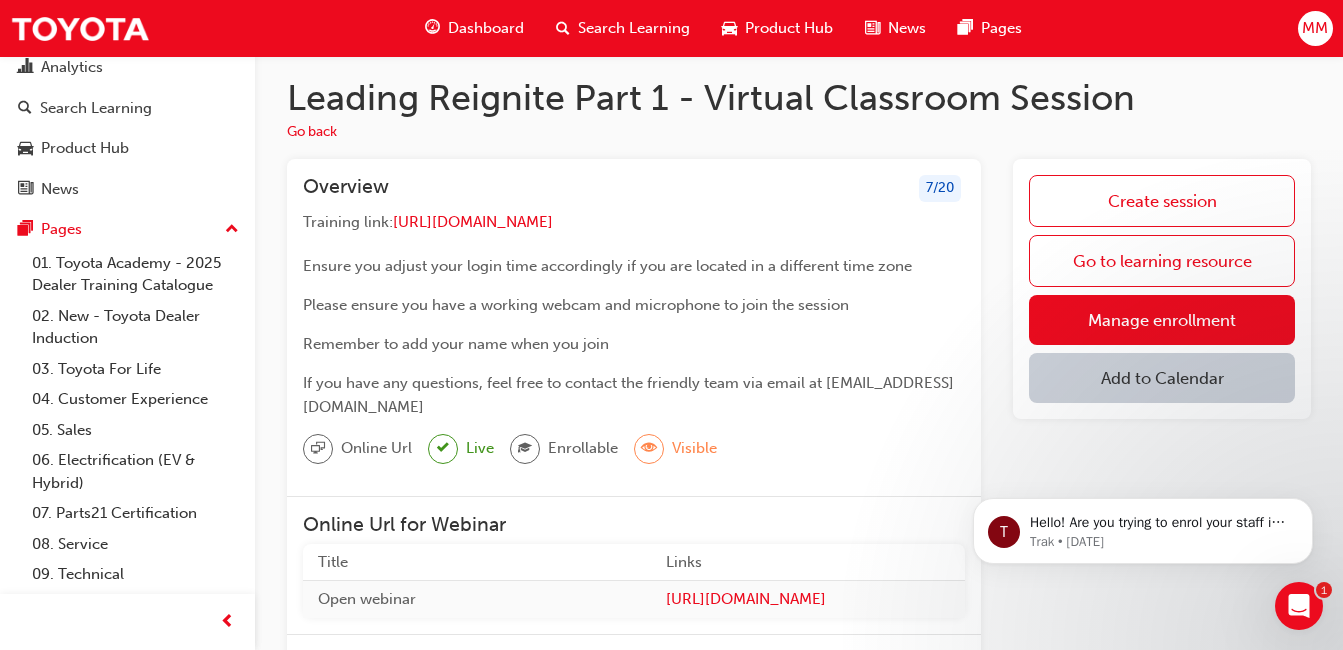 scroll, scrollTop: 0, scrollLeft: 0, axis: both 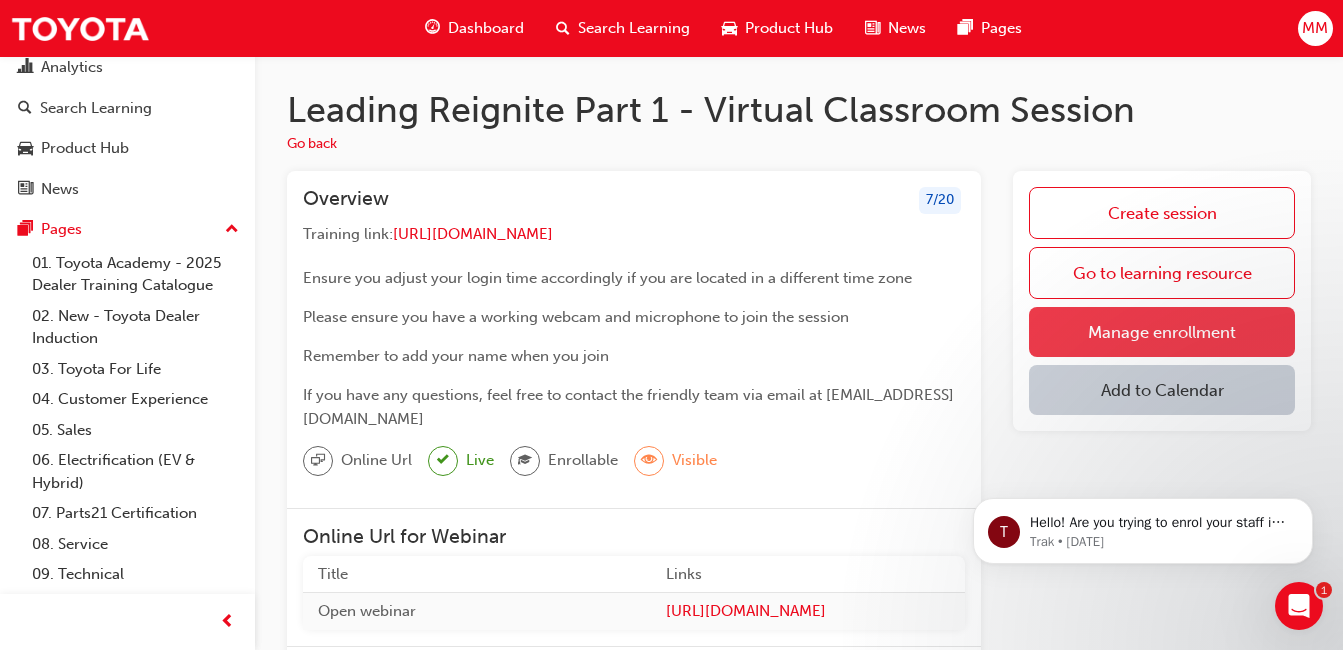 click on "Manage enrollment" at bounding box center [1162, 332] 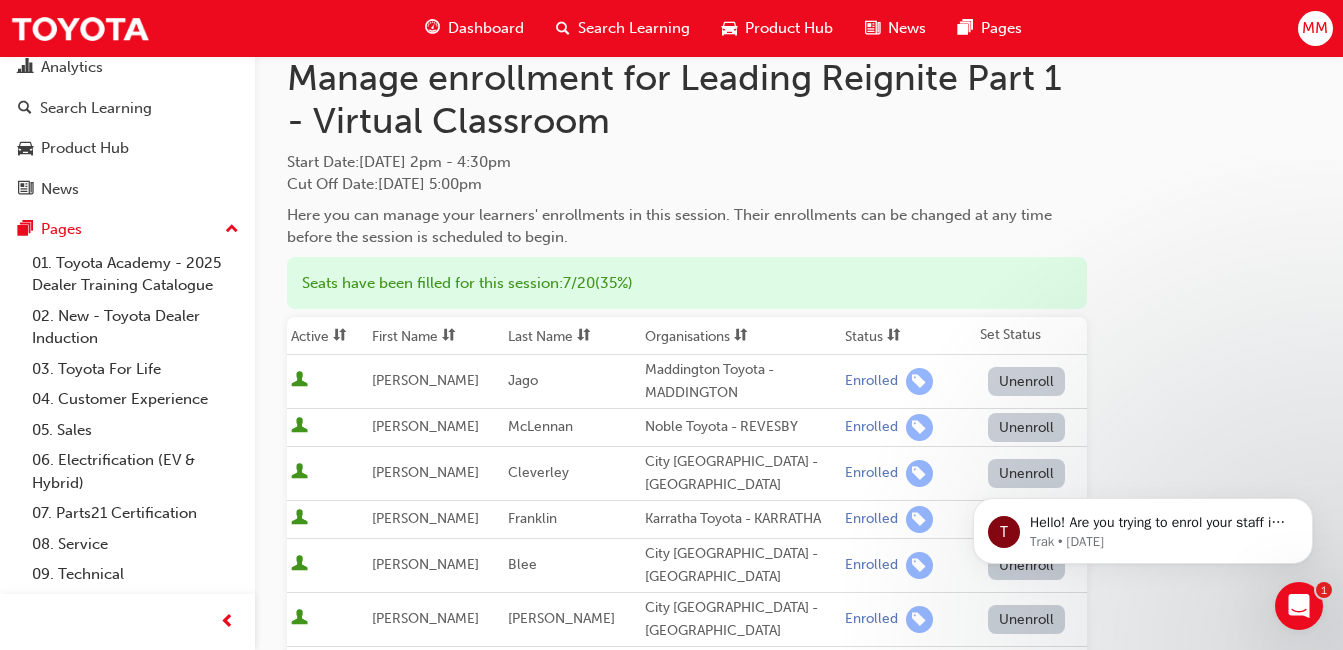 scroll, scrollTop: 0, scrollLeft: 0, axis: both 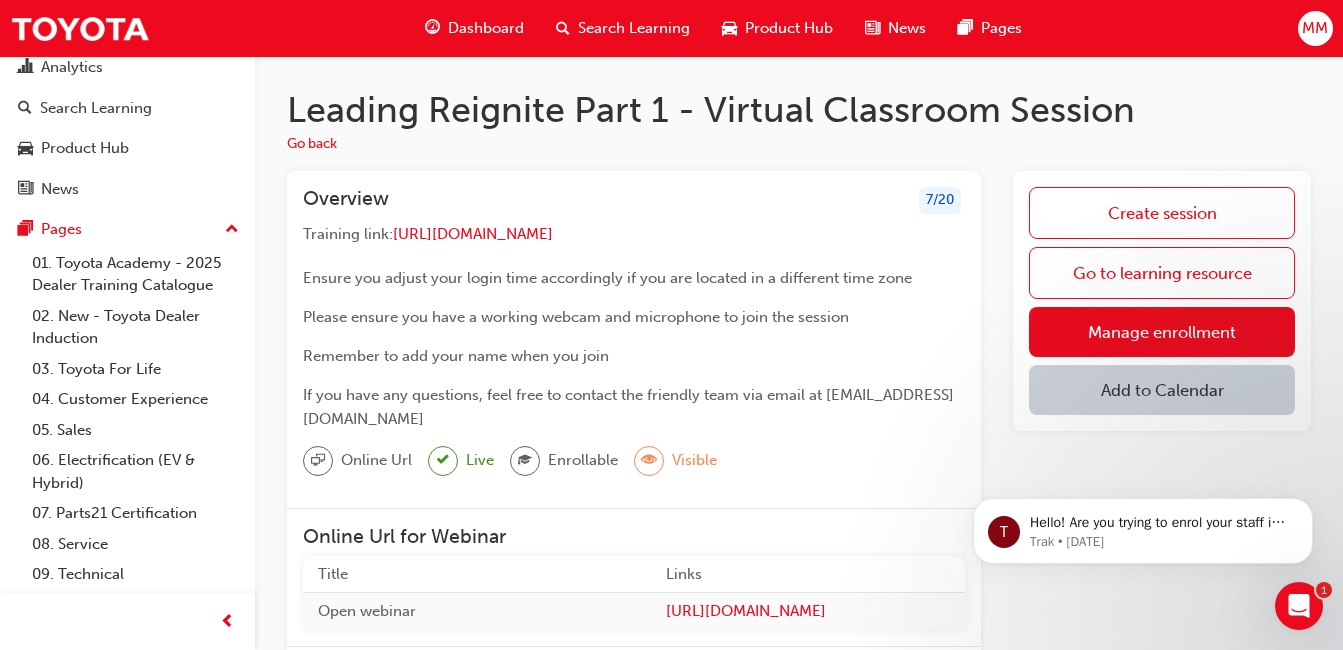 click on "Add to Calendar" at bounding box center [1162, 390] 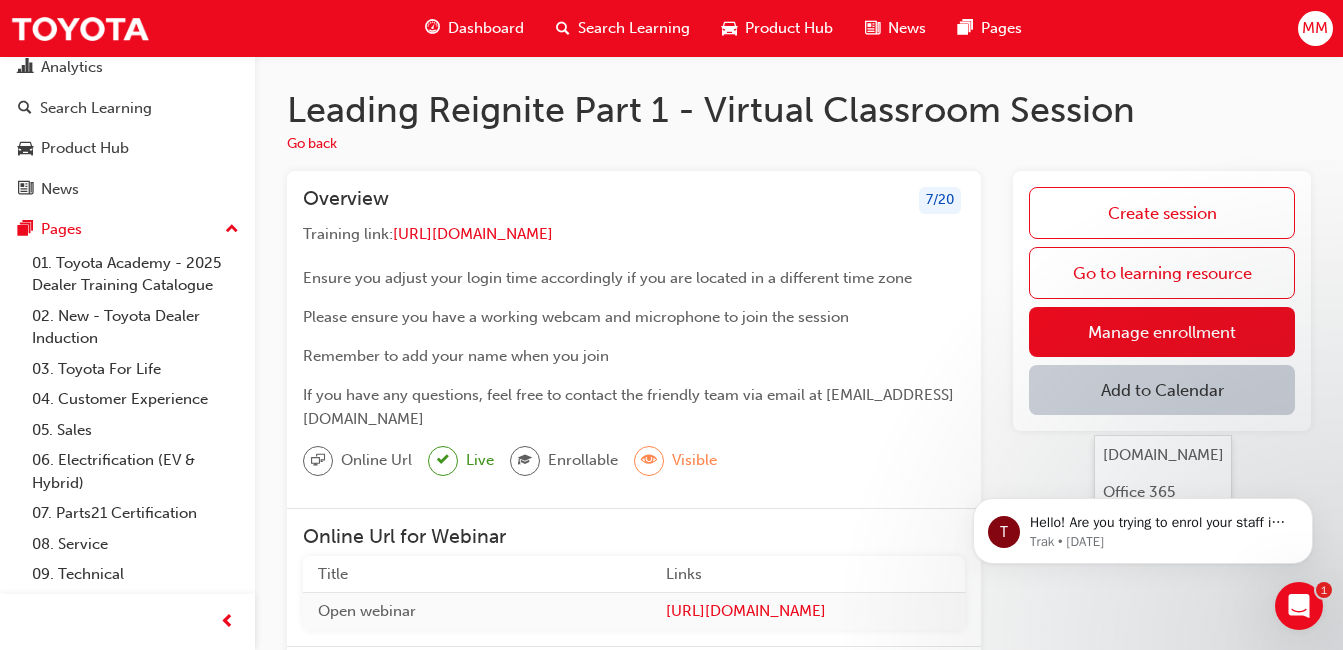 click on "T Hello!  Are you trying to enrol your staff in a face to face training session? Check out the video on Enrolling your team in instructor led training. Trak • [DATE]" at bounding box center [1143, 439] 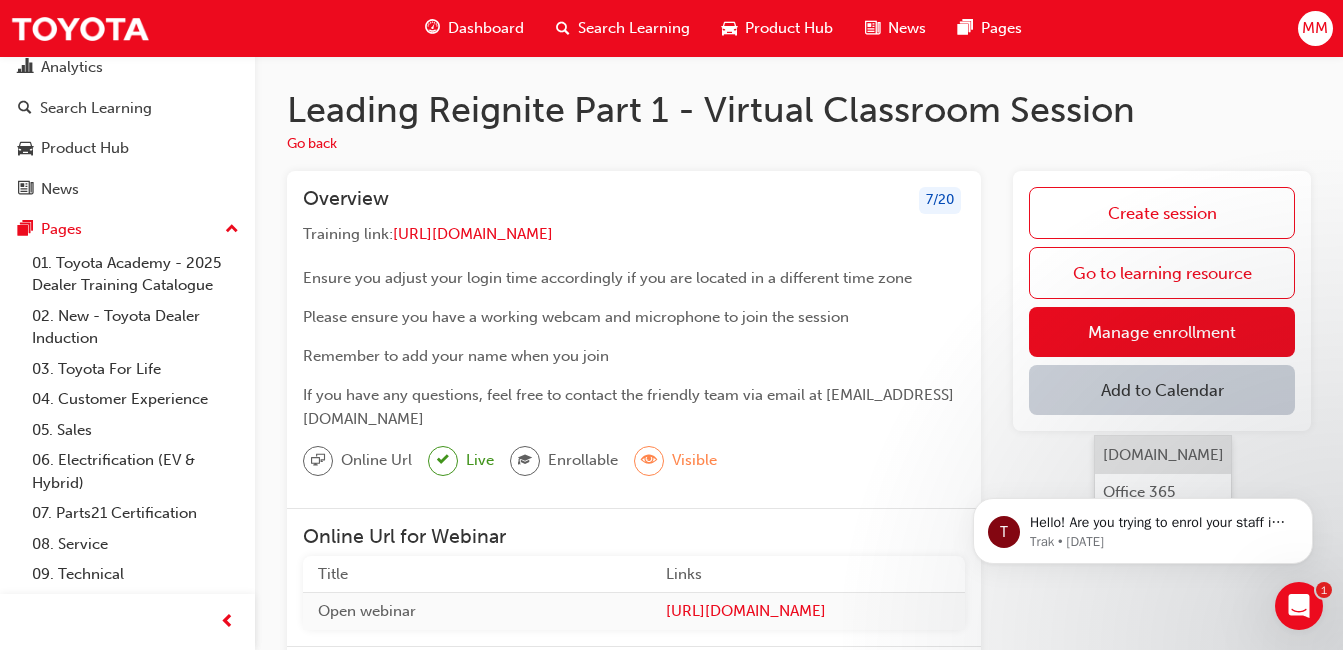 click on "[DOMAIN_NAME]" at bounding box center [1163, 455] 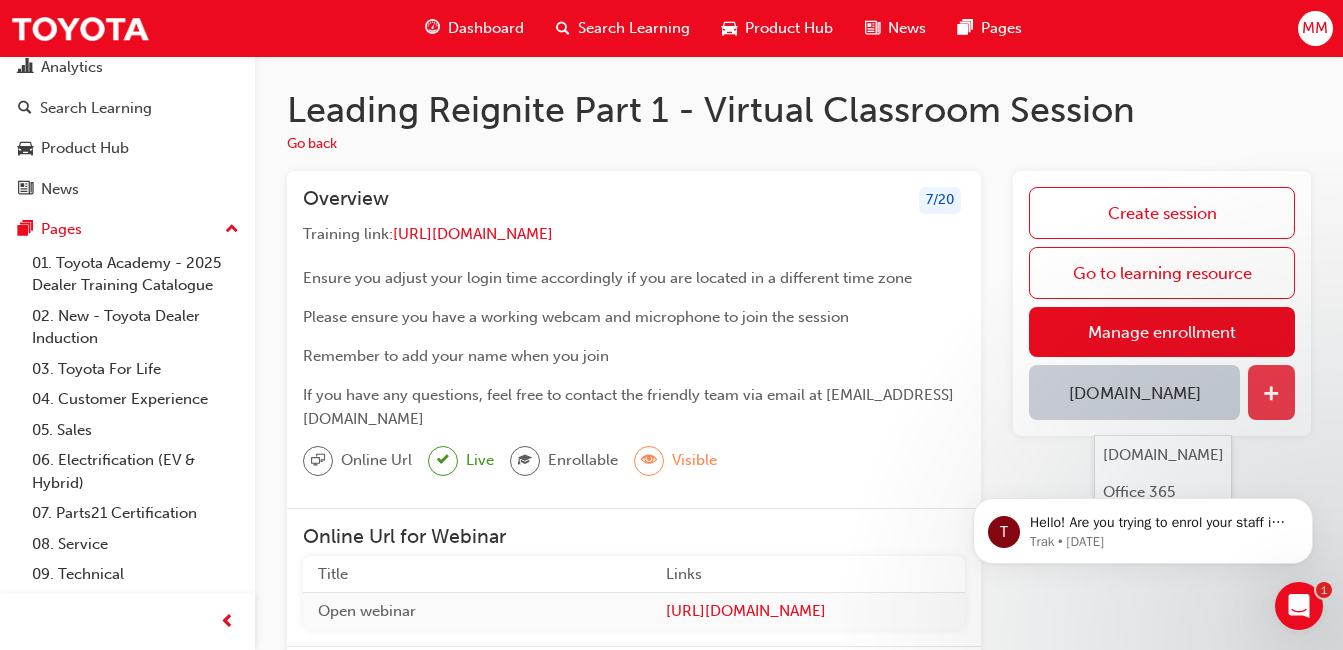 click at bounding box center (1271, 395) 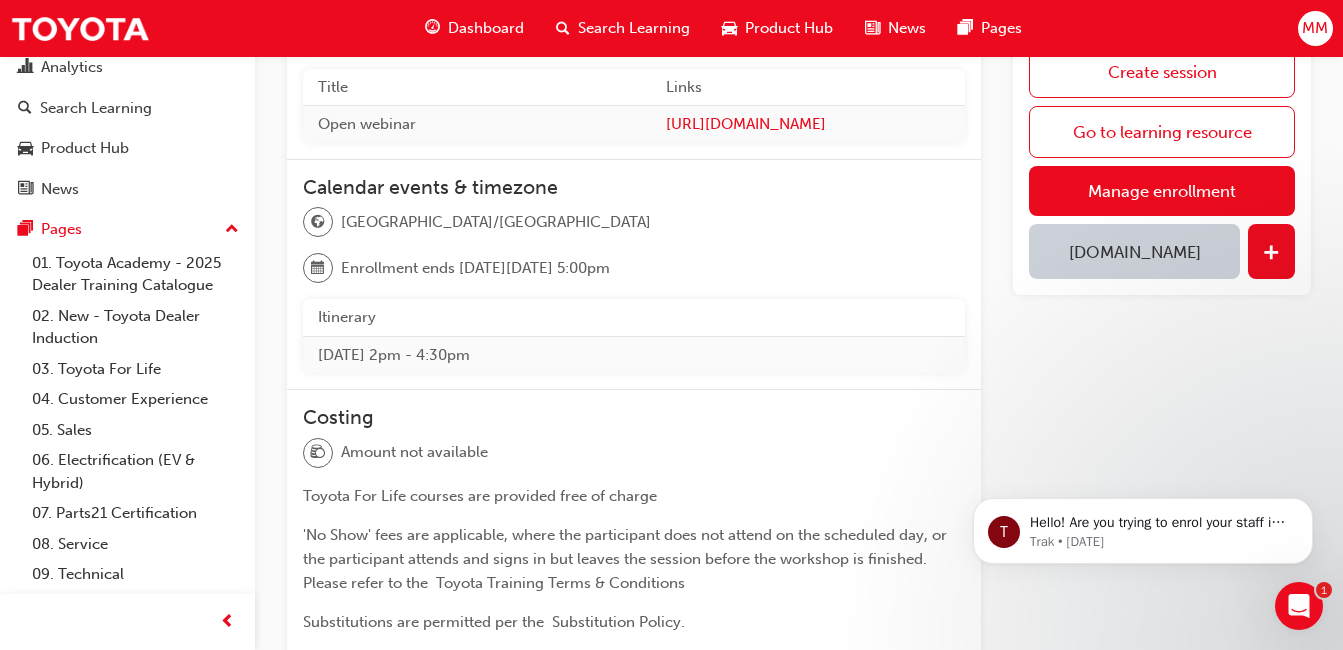 scroll, scrollTop: 400, scrollLeft: 0, axis: vertical 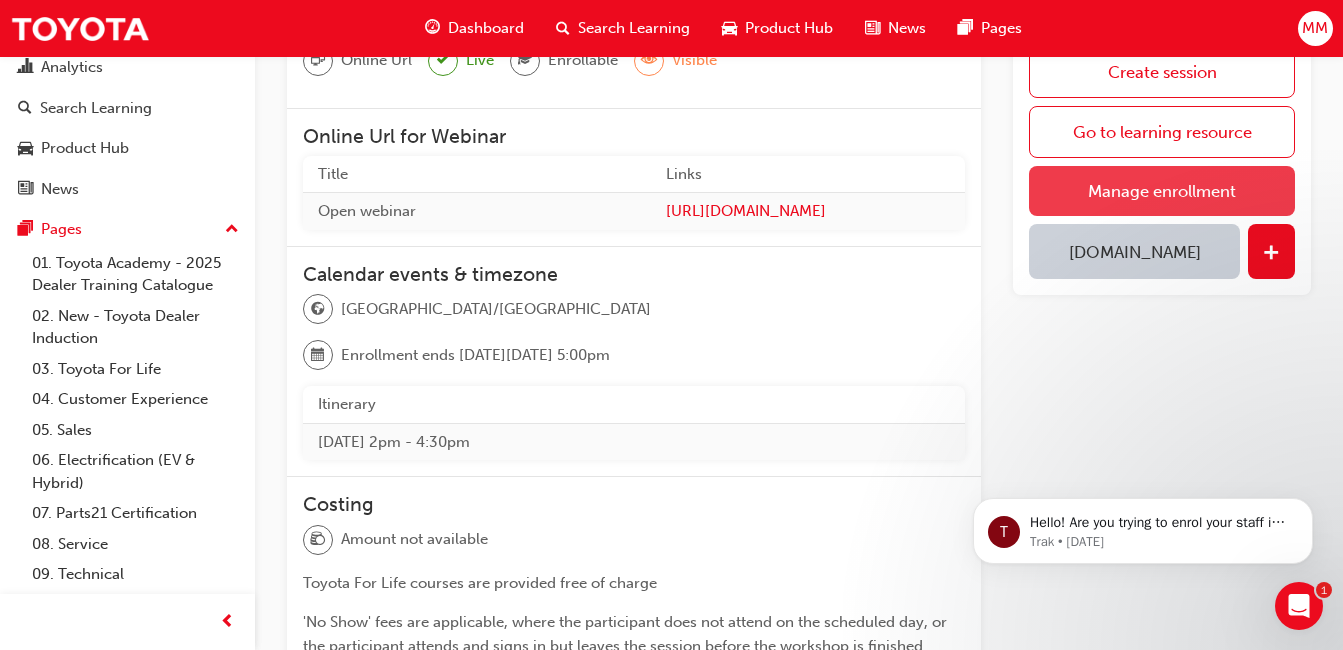 click on "Manage enrollment" at bounding box center [1162, 191] 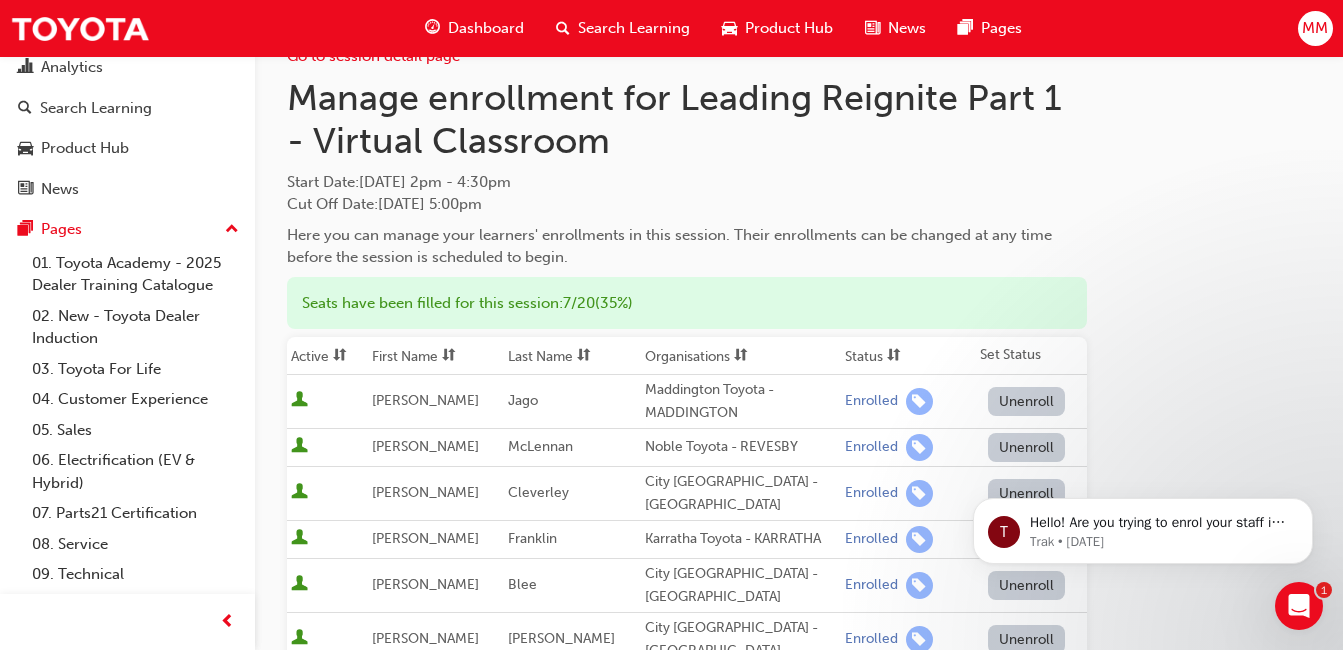 scroll, scrollTop: 0, scrollLeft: 0, axis: both 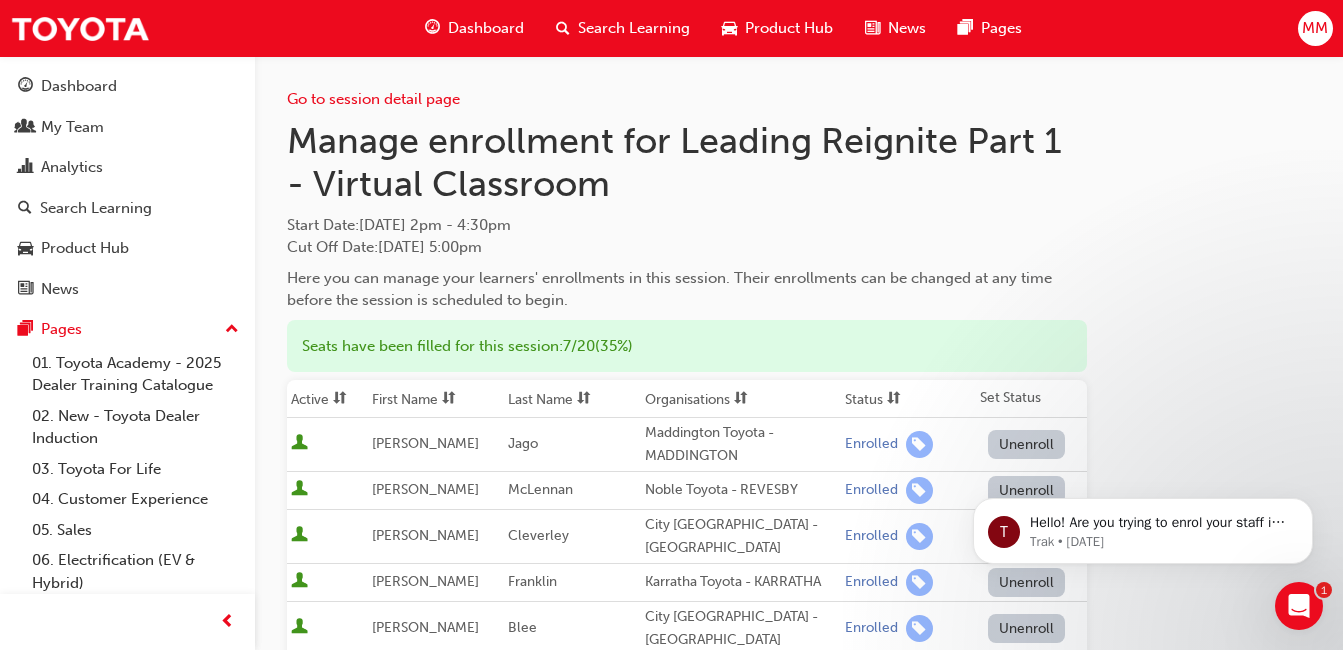 click on "Search Learning" at bounding box center (634, 28) 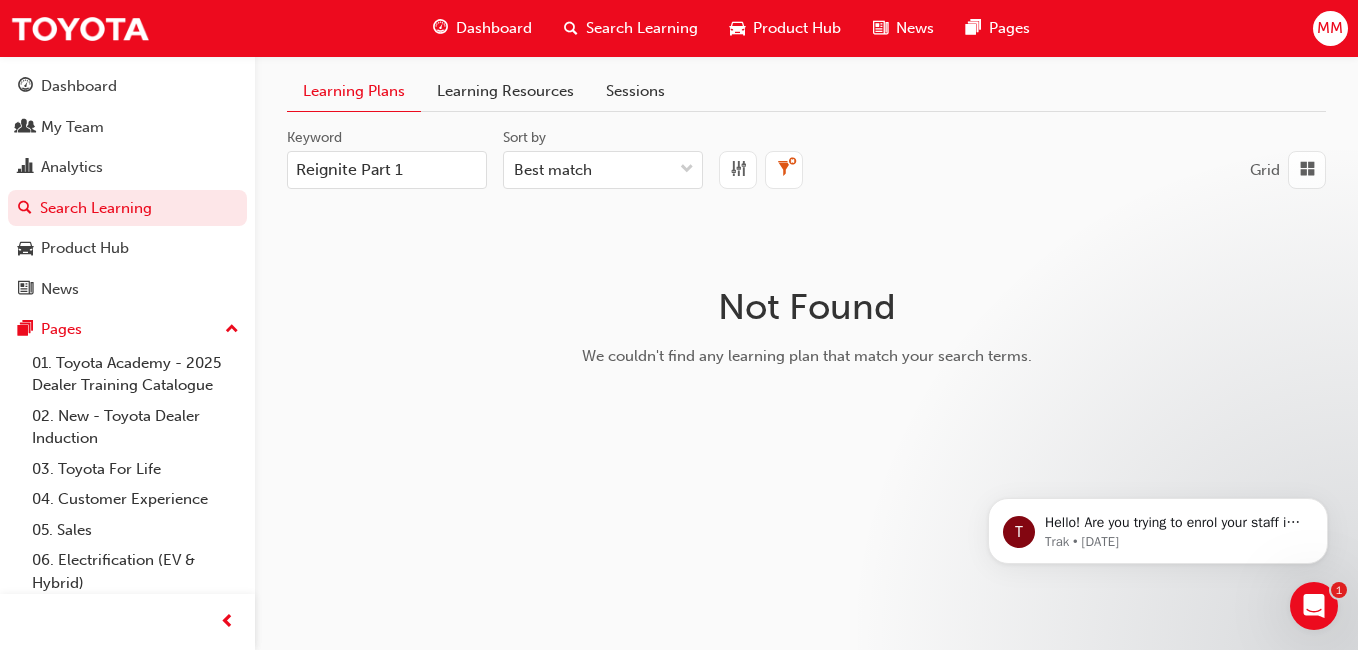 click on "Reignite Part 1" at bounding box center [387, 170] 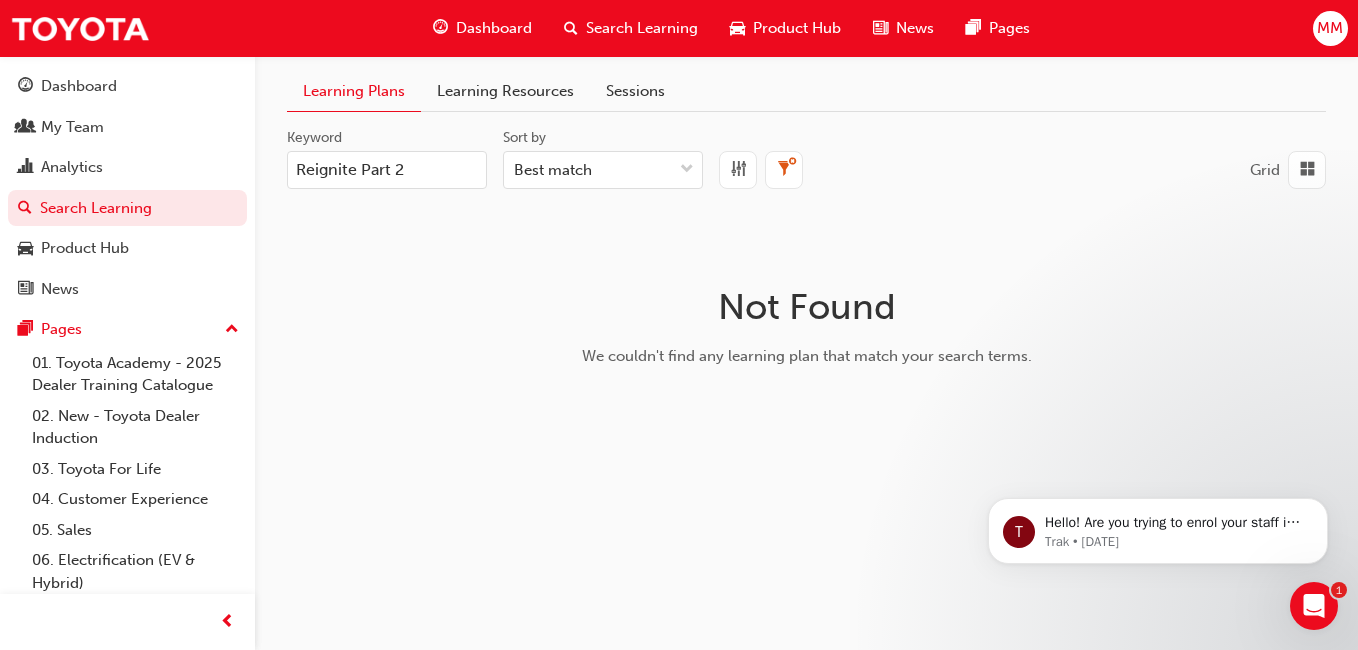 drag, startPoint x: 424, startPoint y: 175, endPoint x: 364, endPoint y: 161, distance: 61.611687 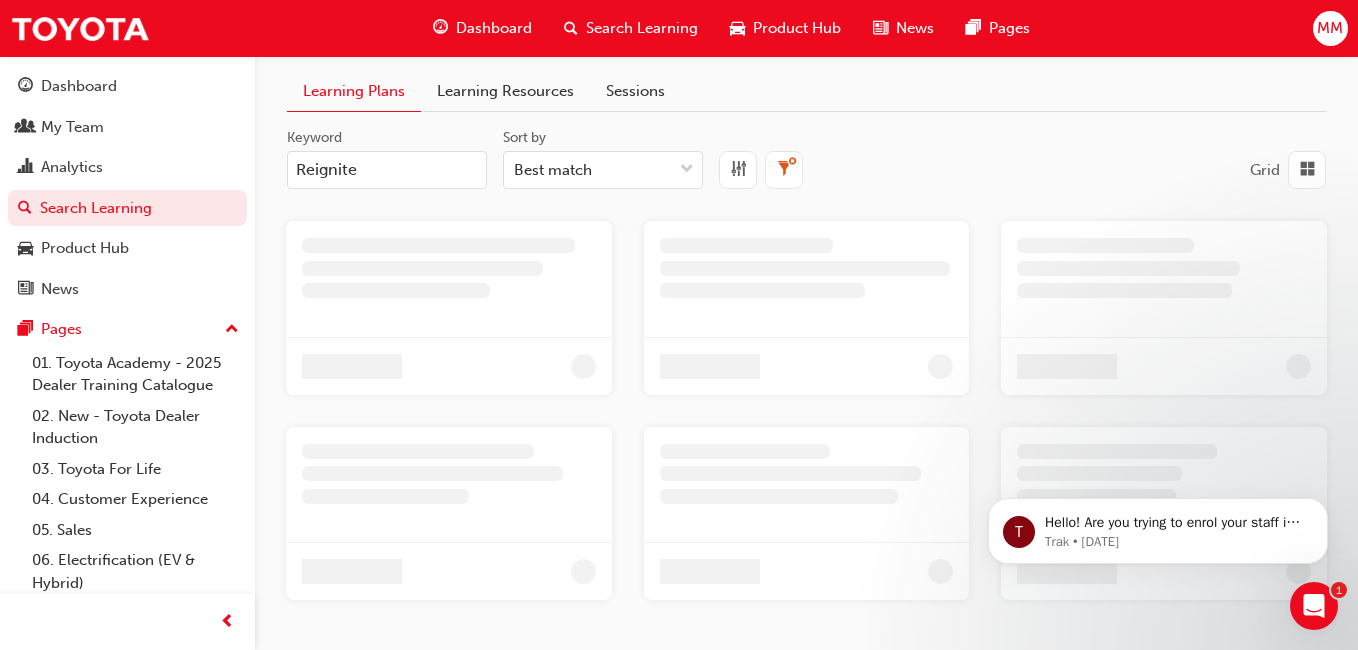 type on "Reignite" 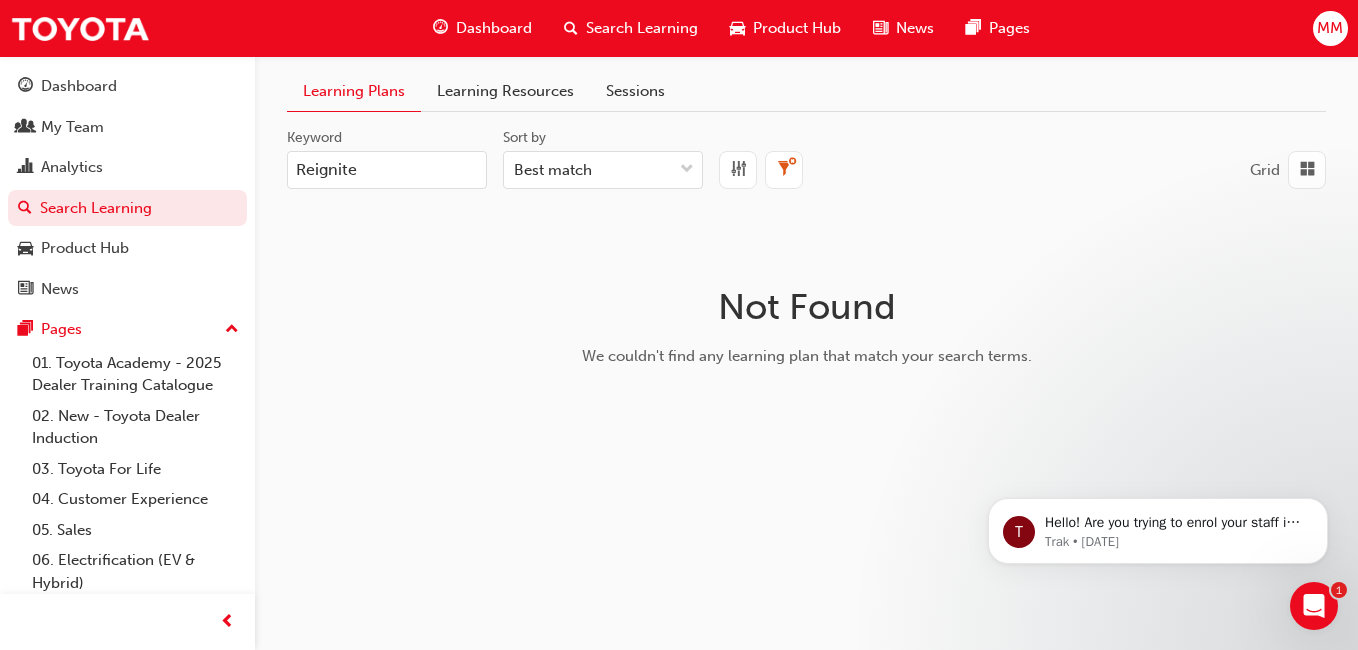 click on "Learning Resources" at bounding box center [505, 91] 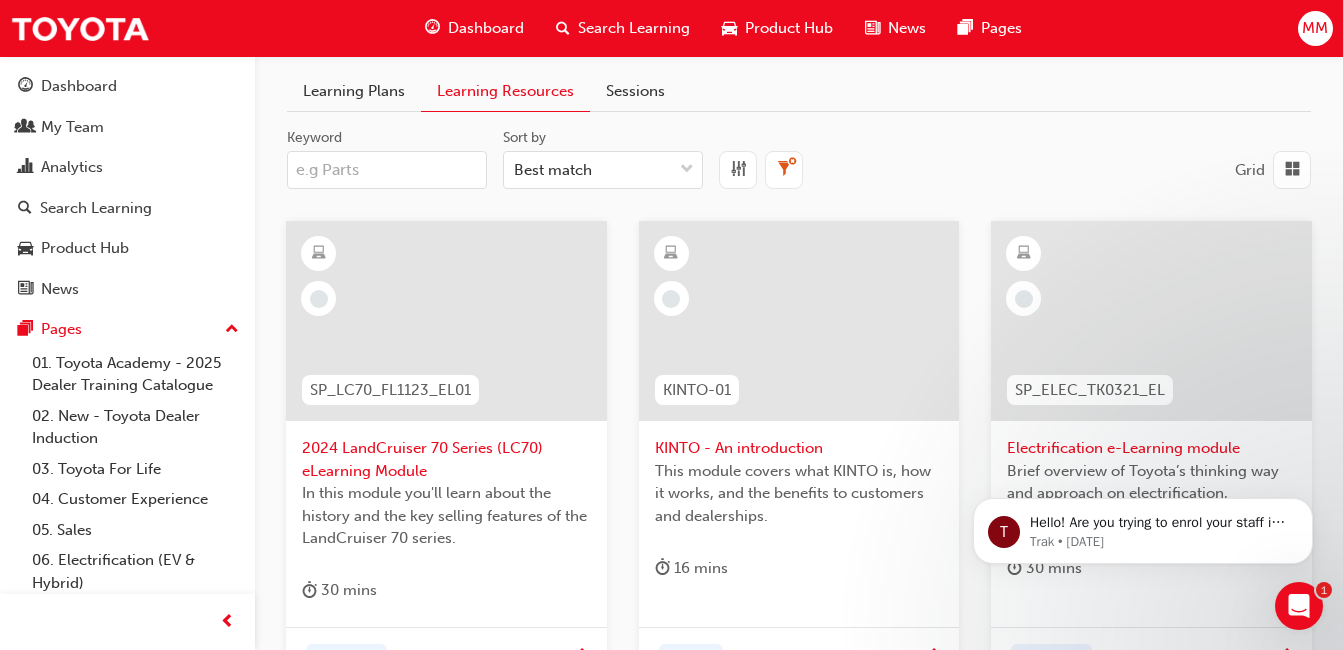 click on "Learning Plans" at bounding box center [354, 91] 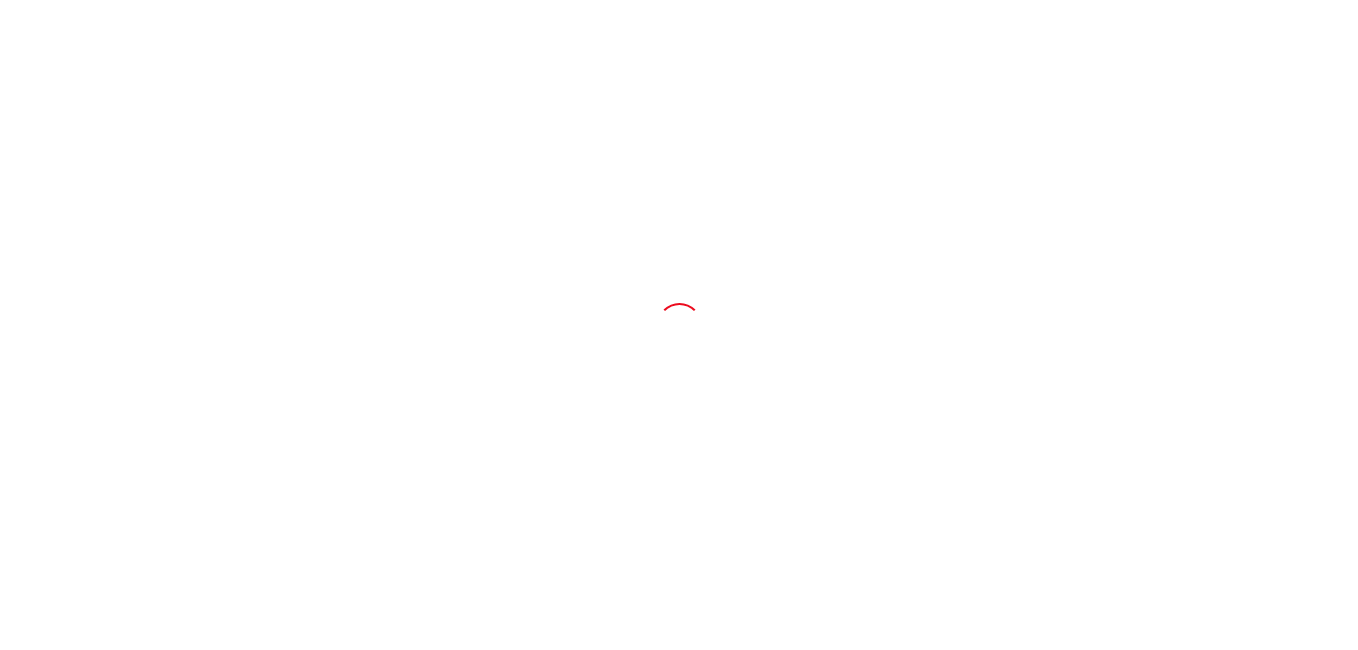 scroll, scrollTop: 0, scrollLeft: 0, axis: both 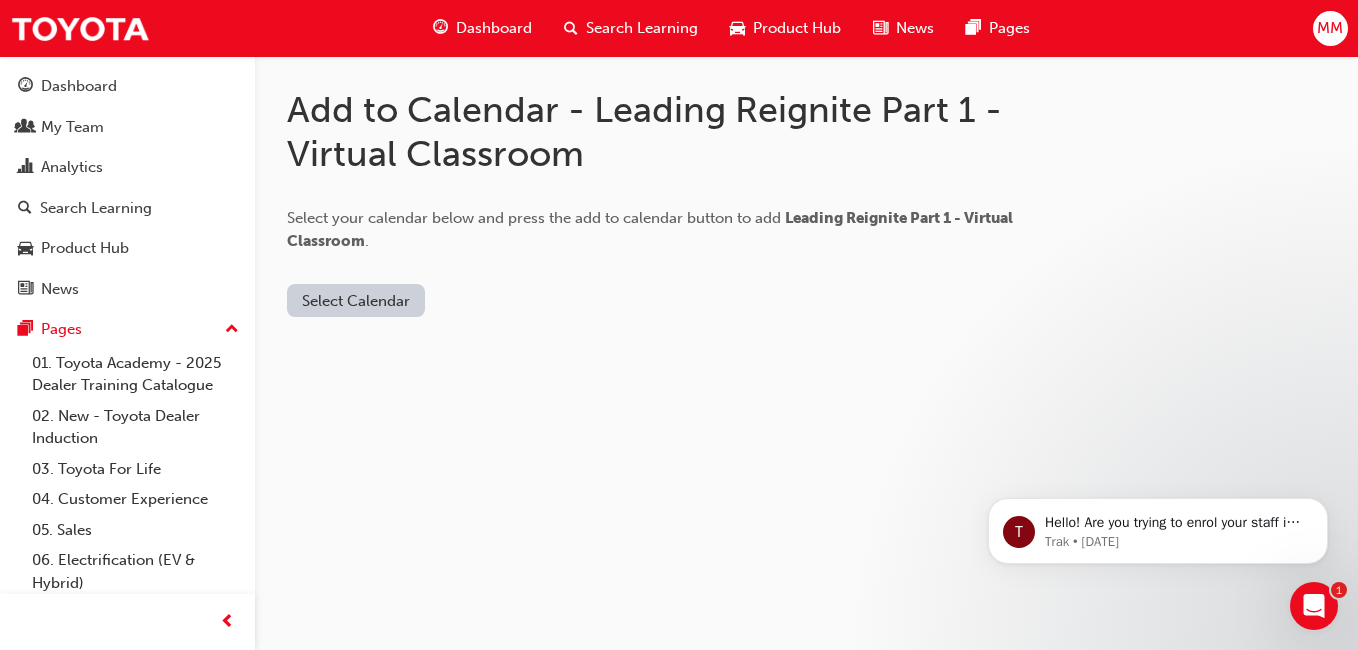 click on "Select Calendar" at bounding box center [356, 300] 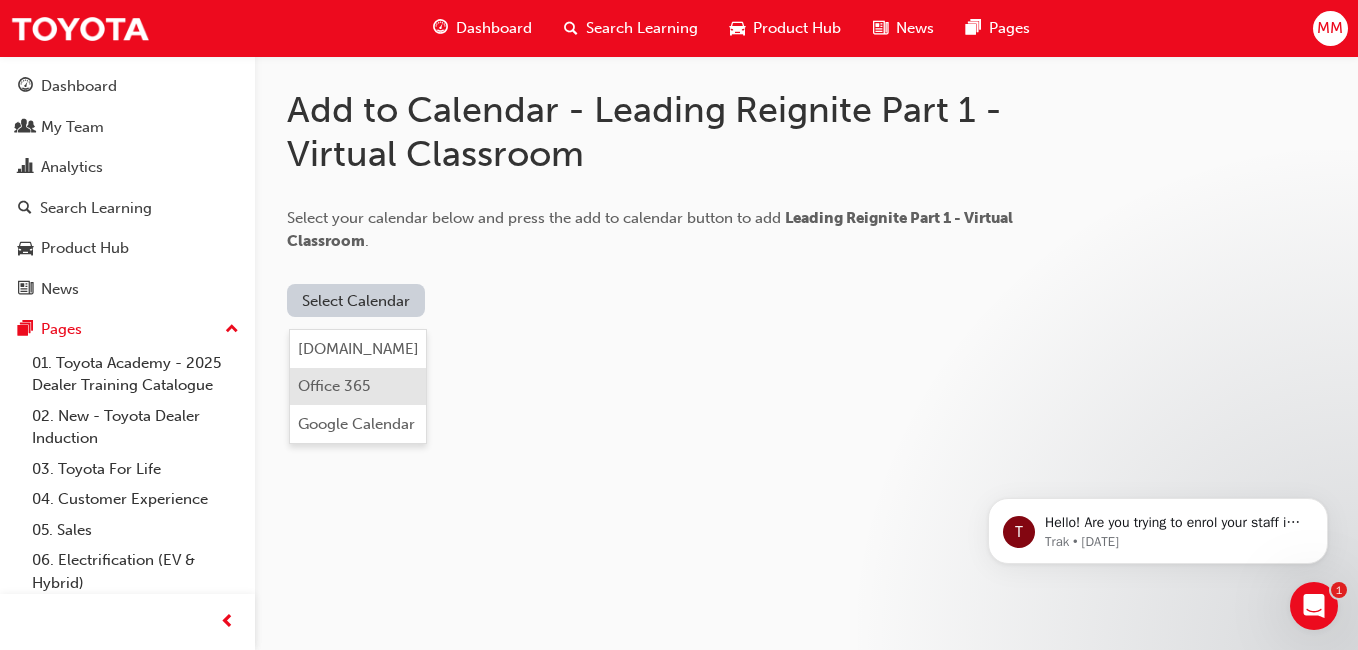 click on "Office 365" at bounding box center [358, 387] 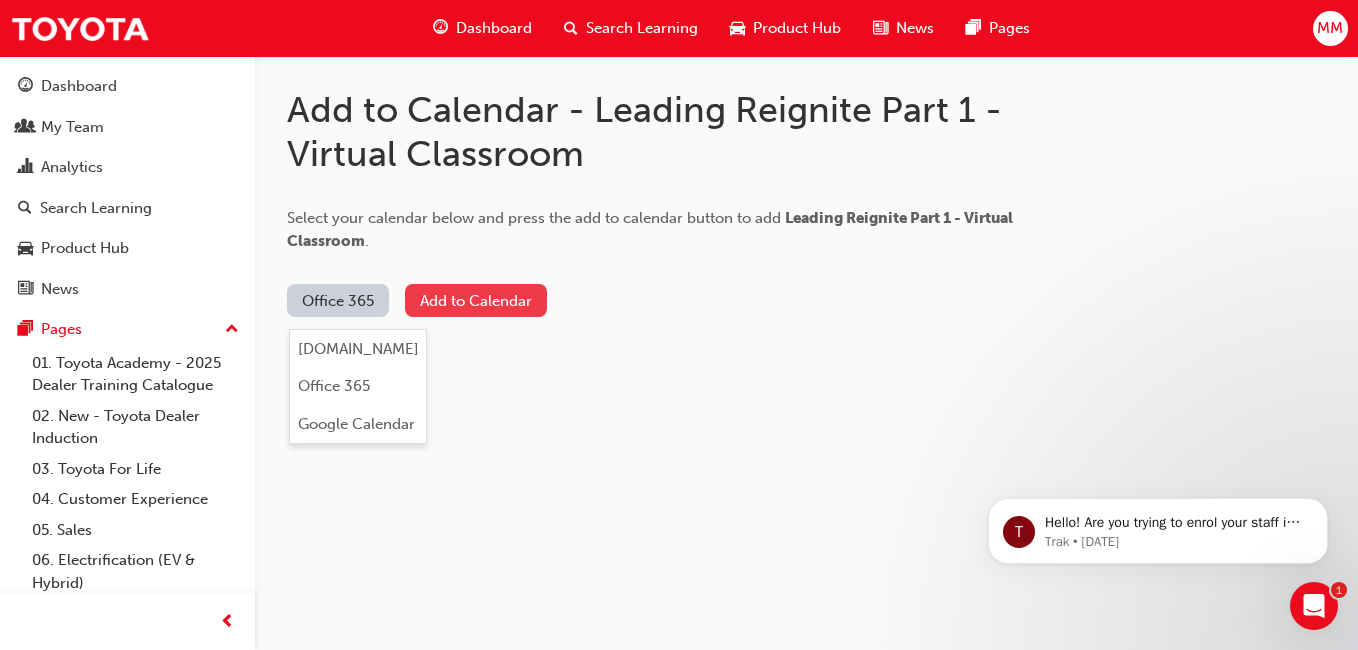 click on "Add to Calendar" at bounding box center [476, 300] 